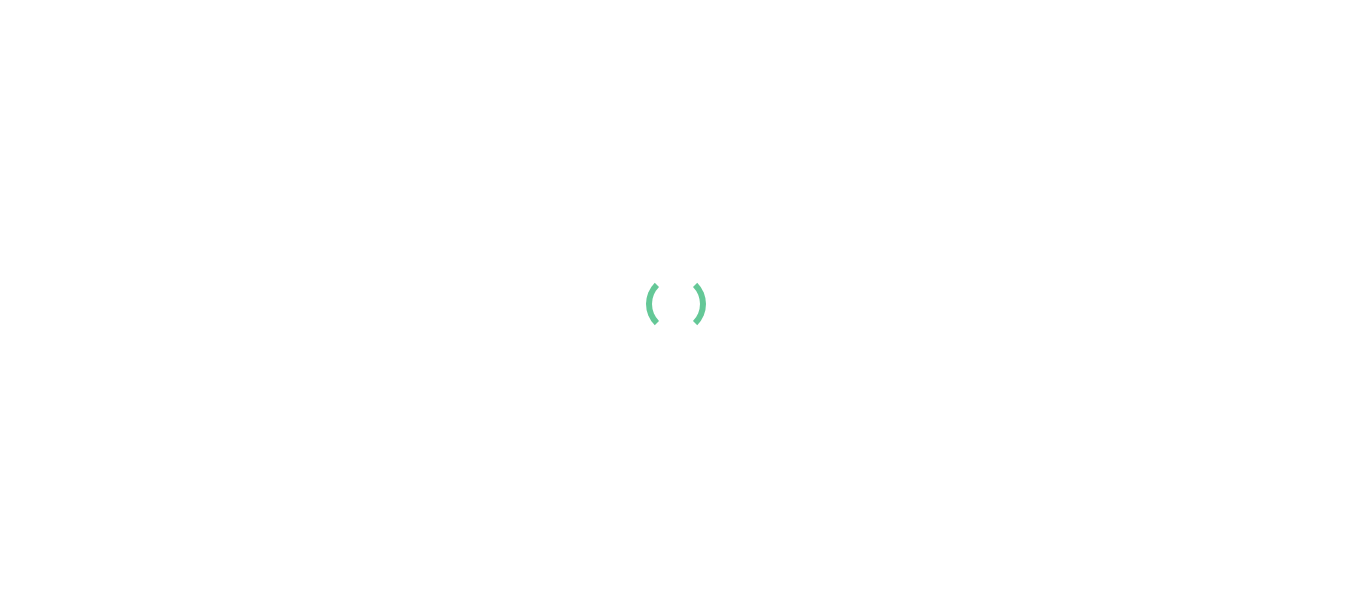 scroll, scrollTop: 0, scrollLeft: 0, axis: both 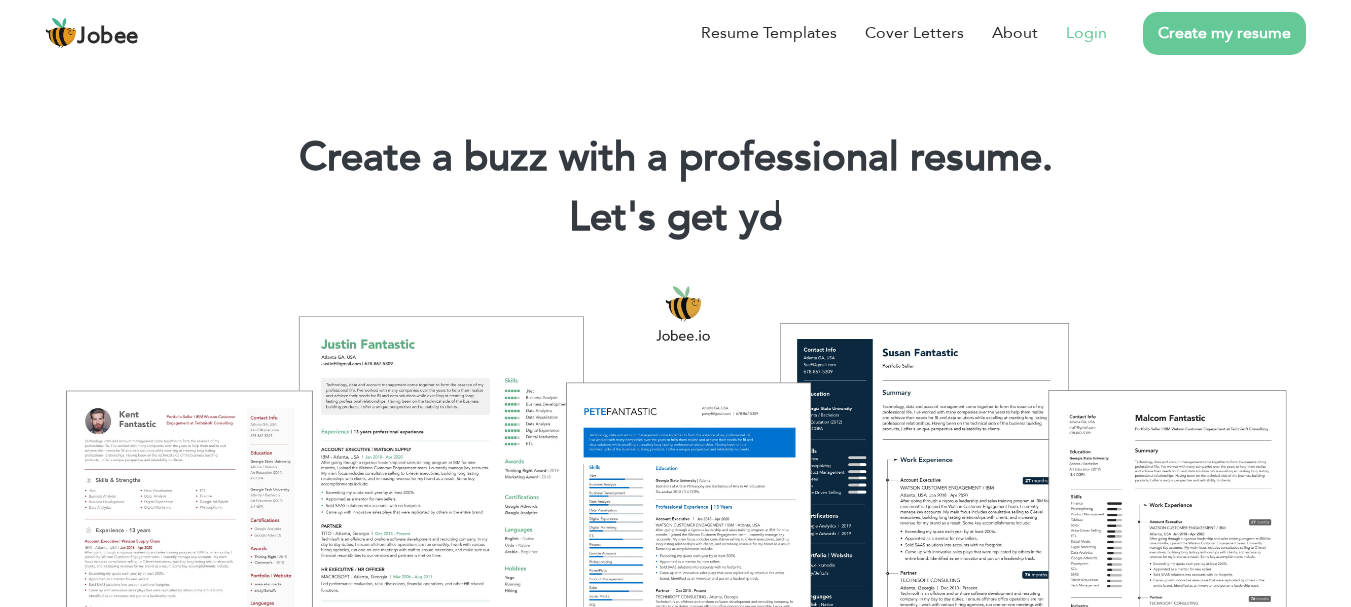 click on "Login" at bounding box center [1086, 33] 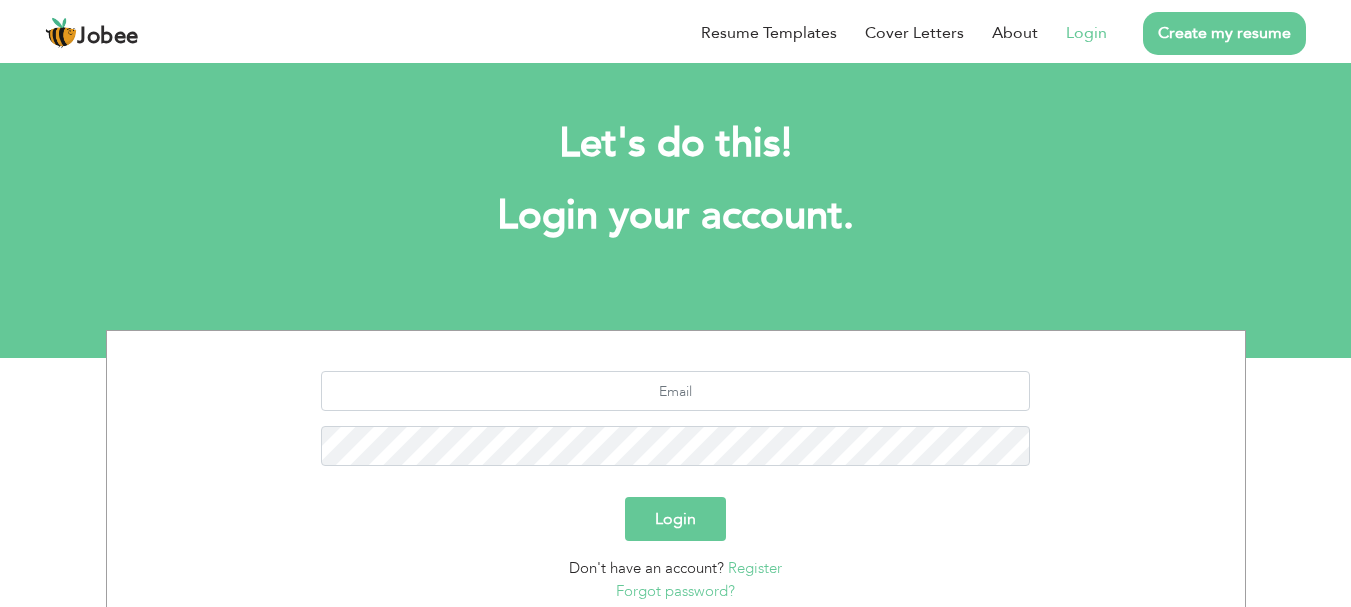scroll, scrollTop: 0, scrollLeft: 0, axis: both 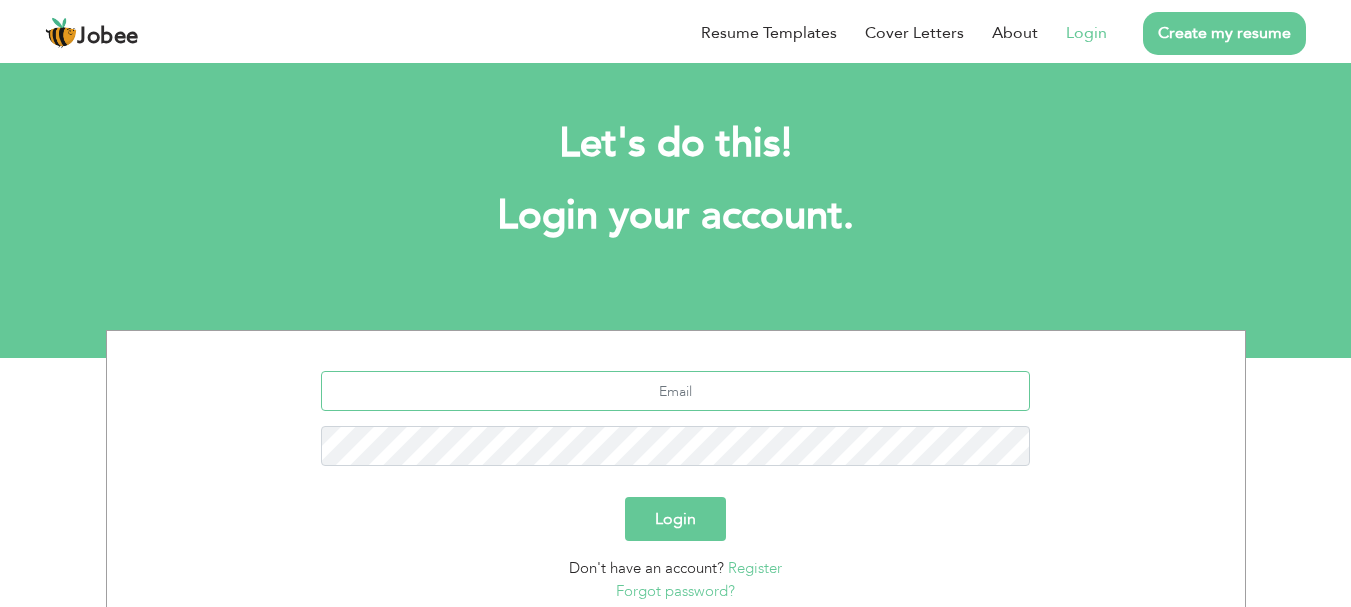 click at bounding box center [675, 391] 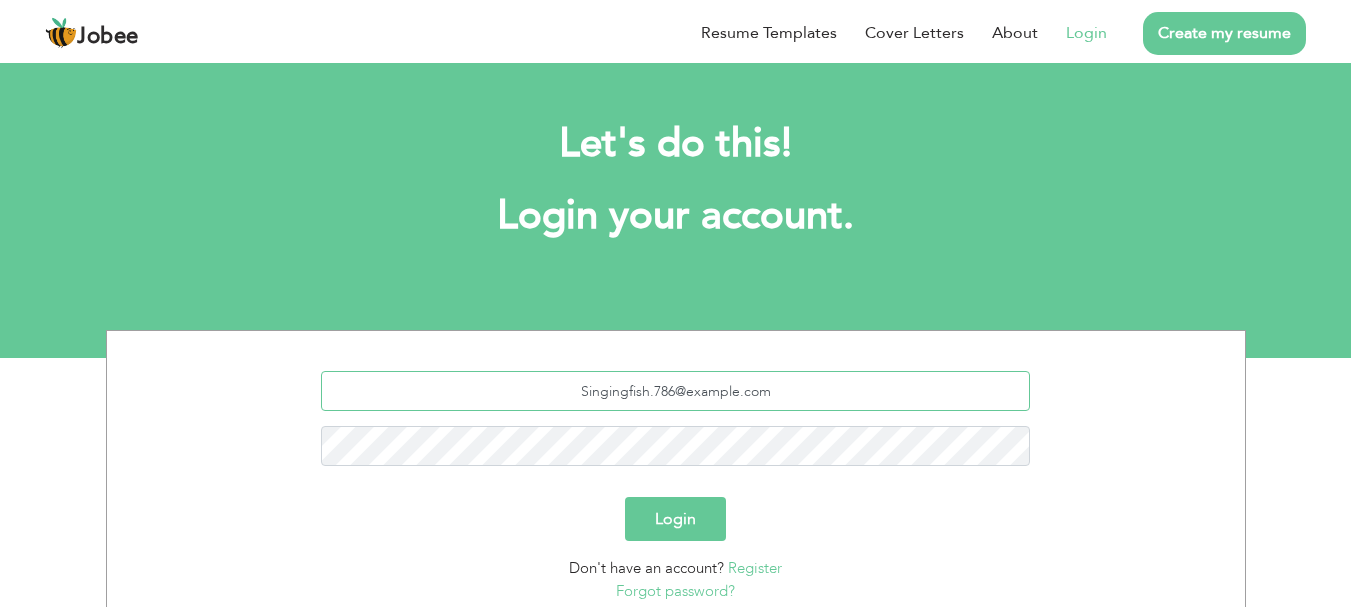 type on "singingfish.786@gmail.com" 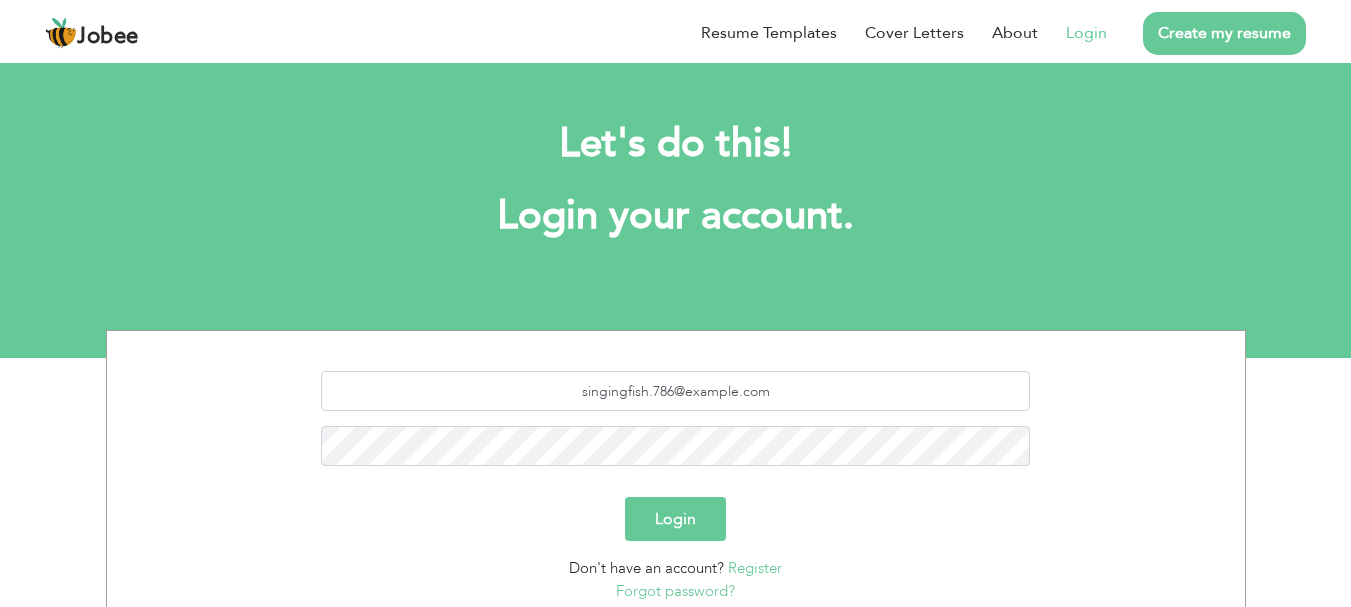 click on "Login" at bounding box center [675, 519] 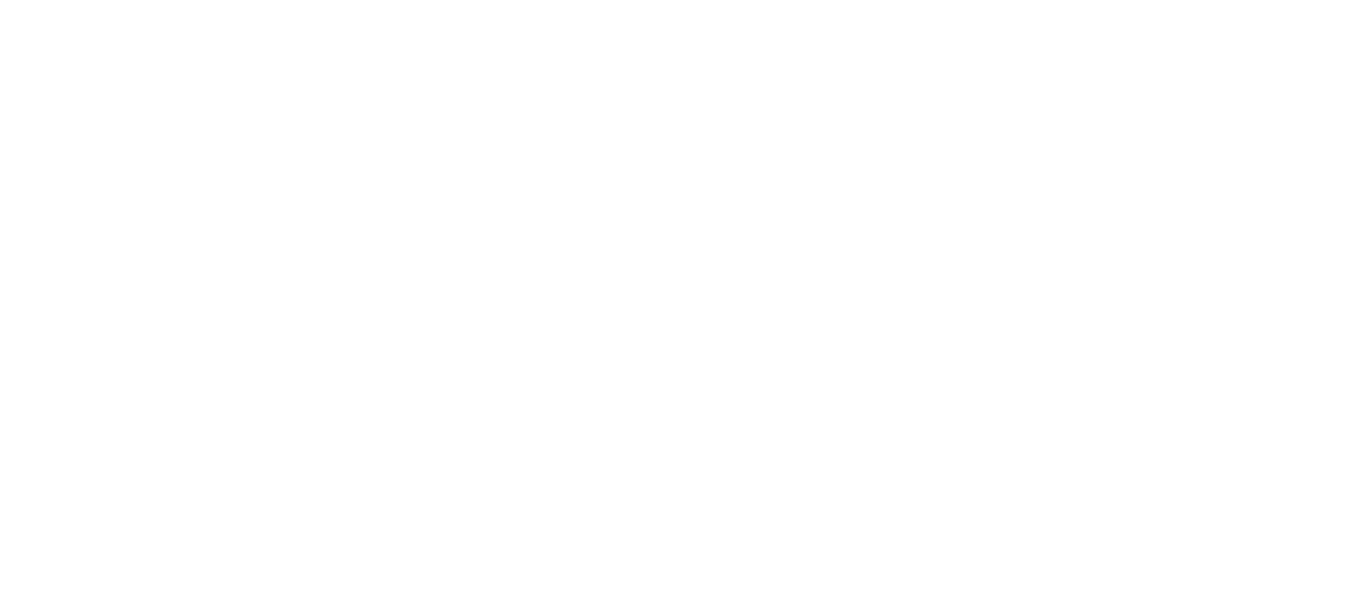 scroll, scrollTop: 0, scrollLeft: 0, axis: both 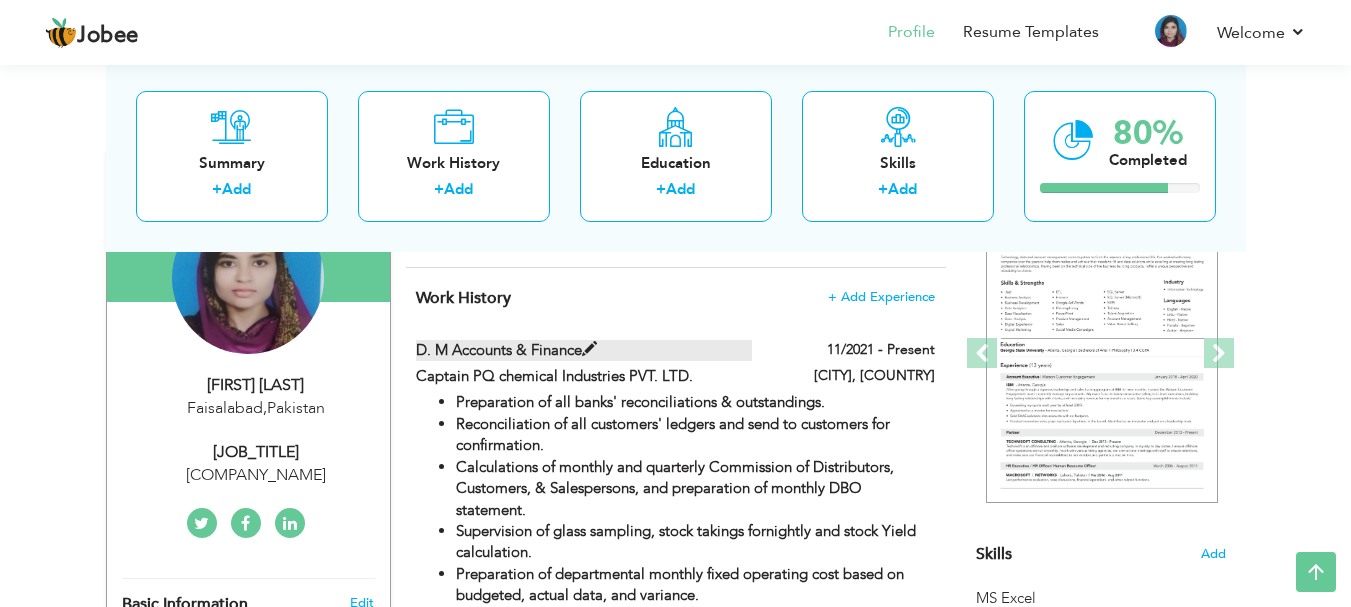 click at bounding box center [589, 349] 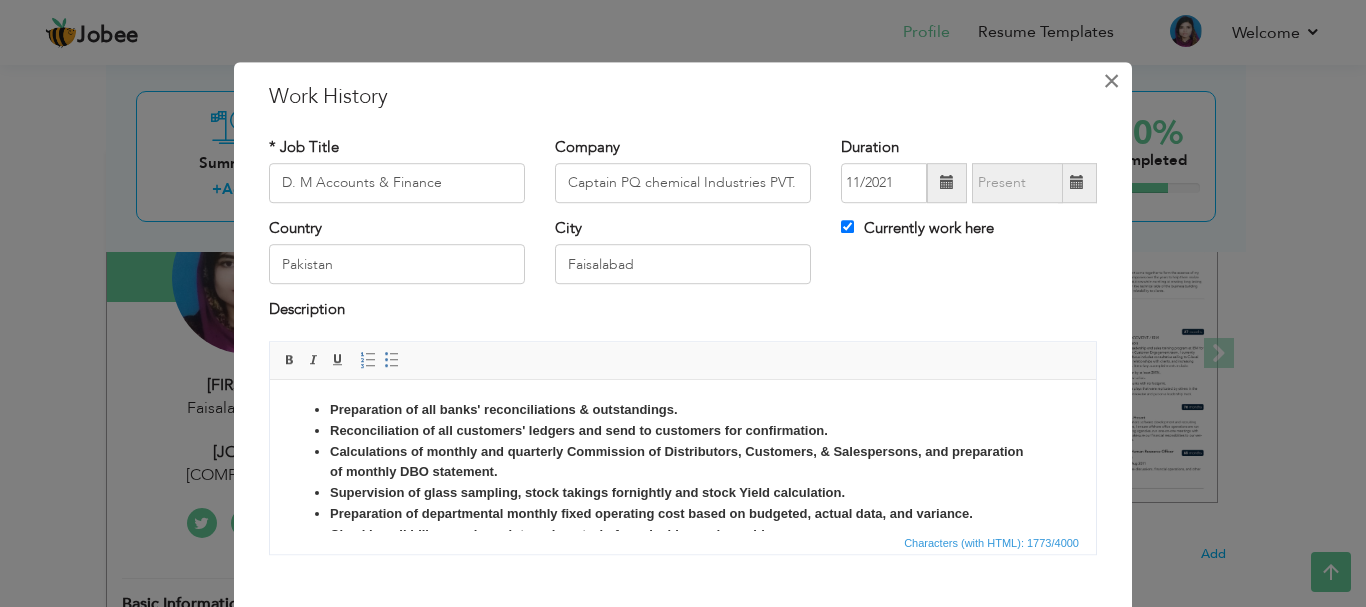 click on "×" at bounding box center [1111, 81] 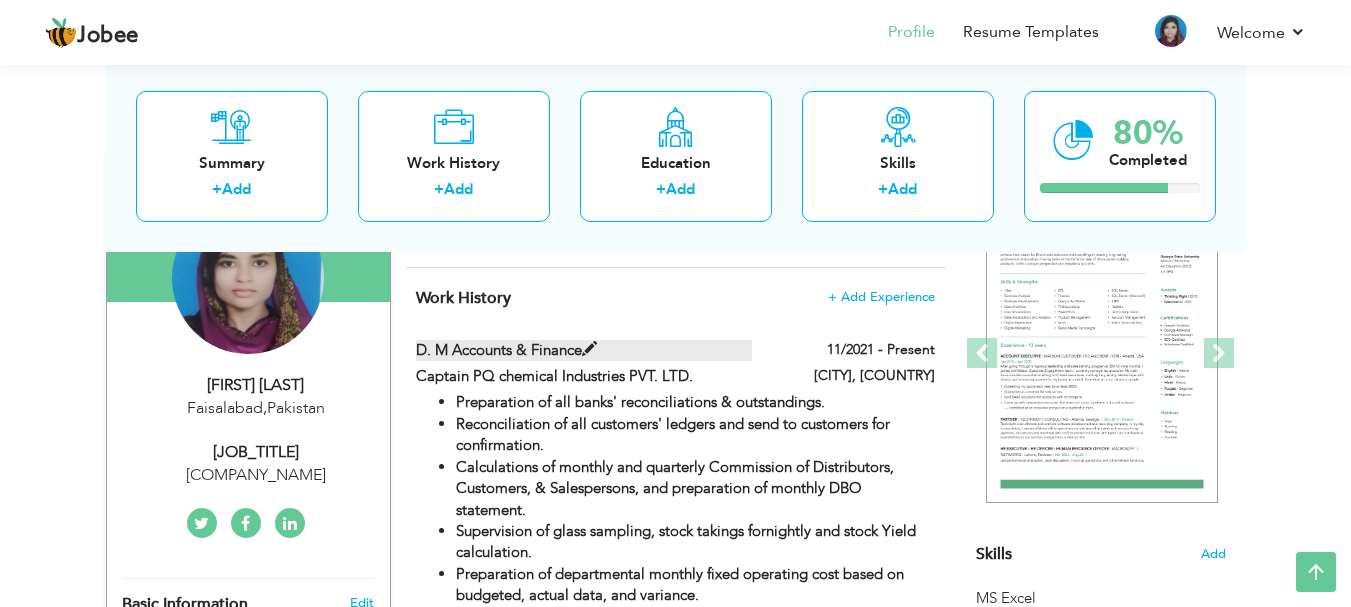 click at bounding box center [589, 349] 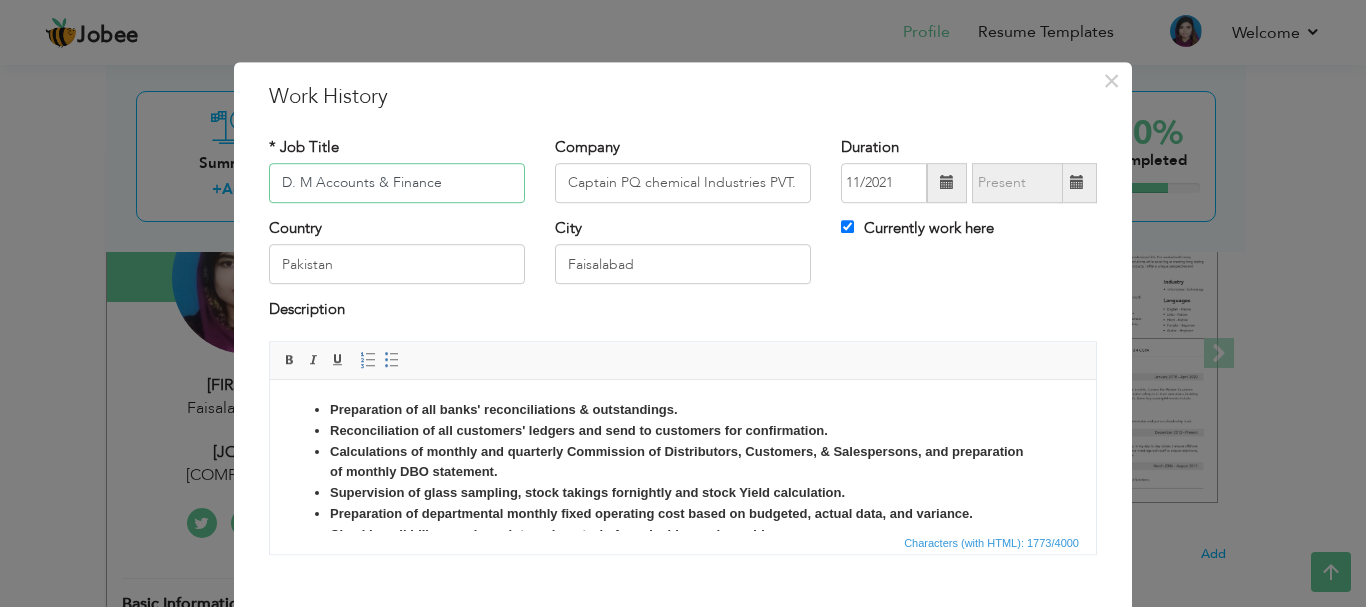 click on "D. M Accounts & Finance" at bounding box center (397, 183) 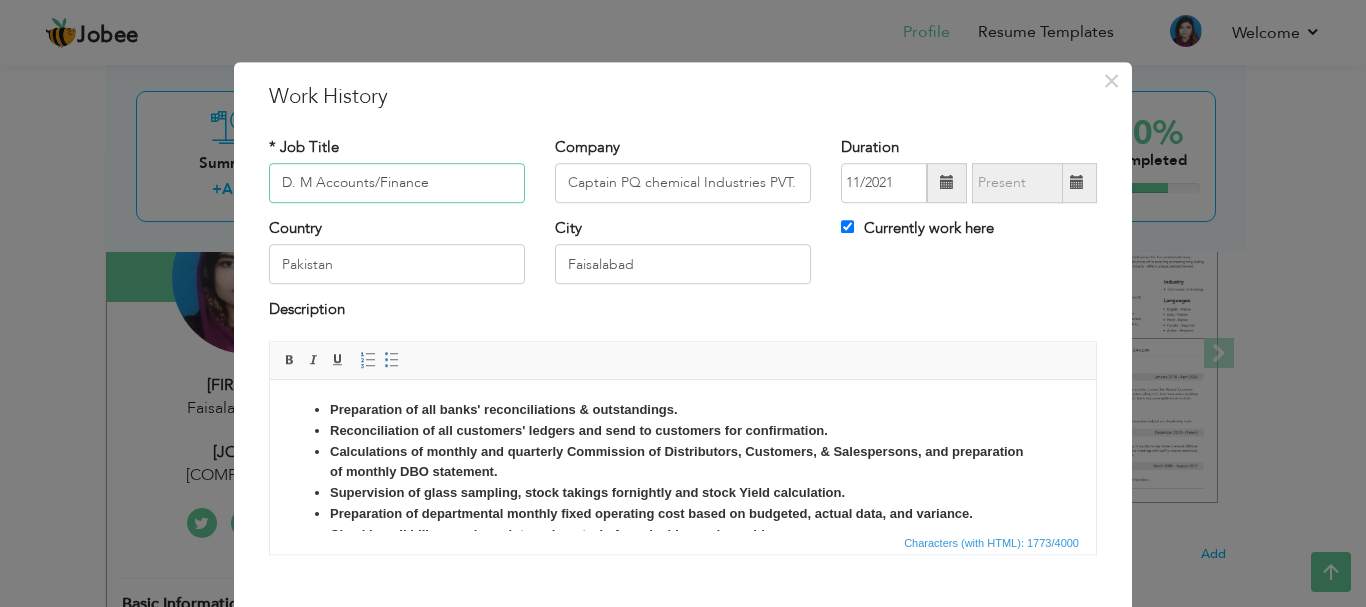 click on "D. M Accounts/Finance" at bounding box center [397, 183] 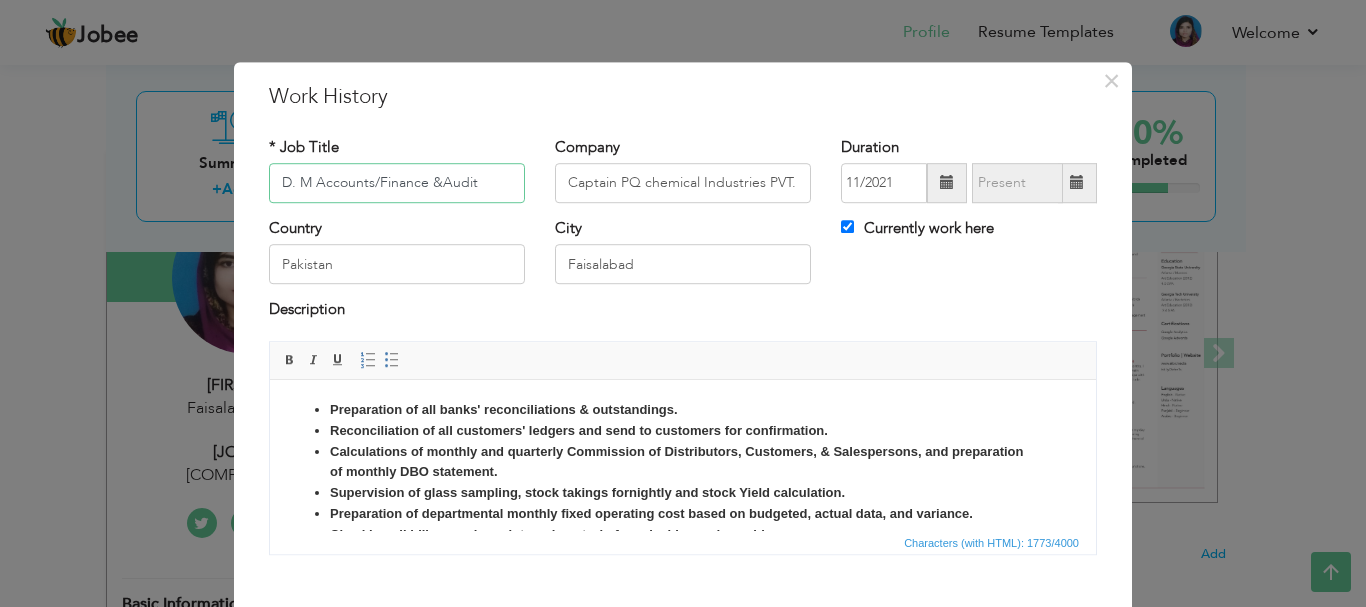 click on "D. M Accounts/Finance &Audit" at bounding box center [397, 183] 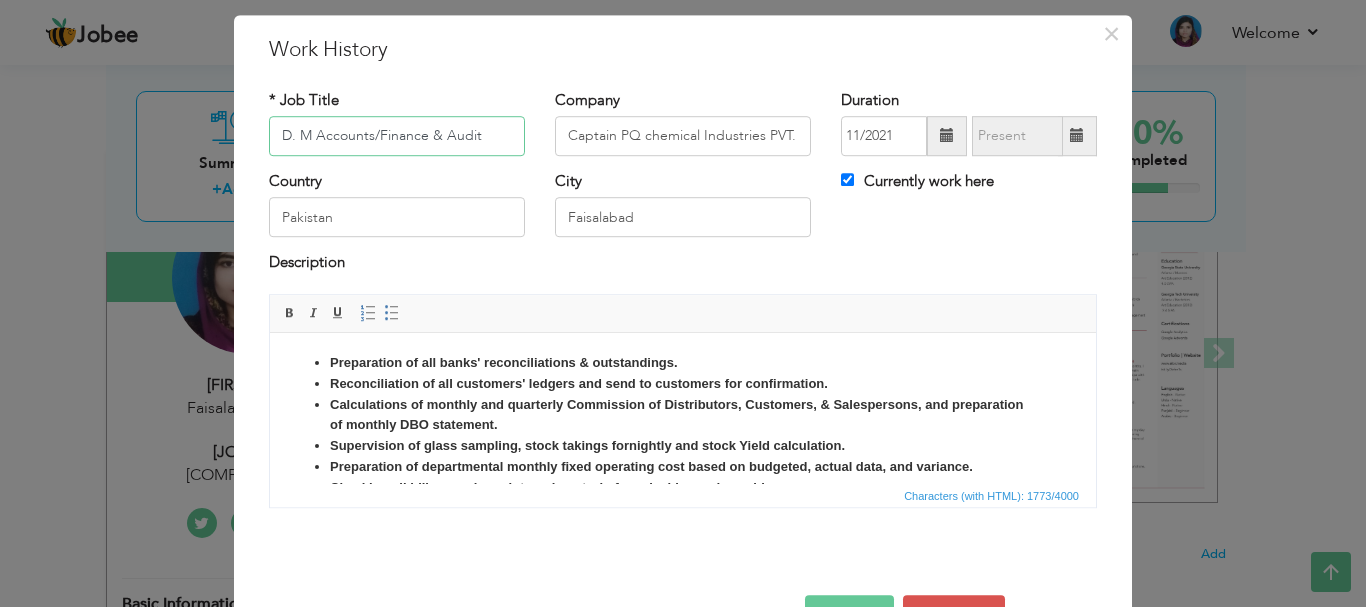 scroll, scrollTop: 110, scrollLeft: 0, axis: vertical 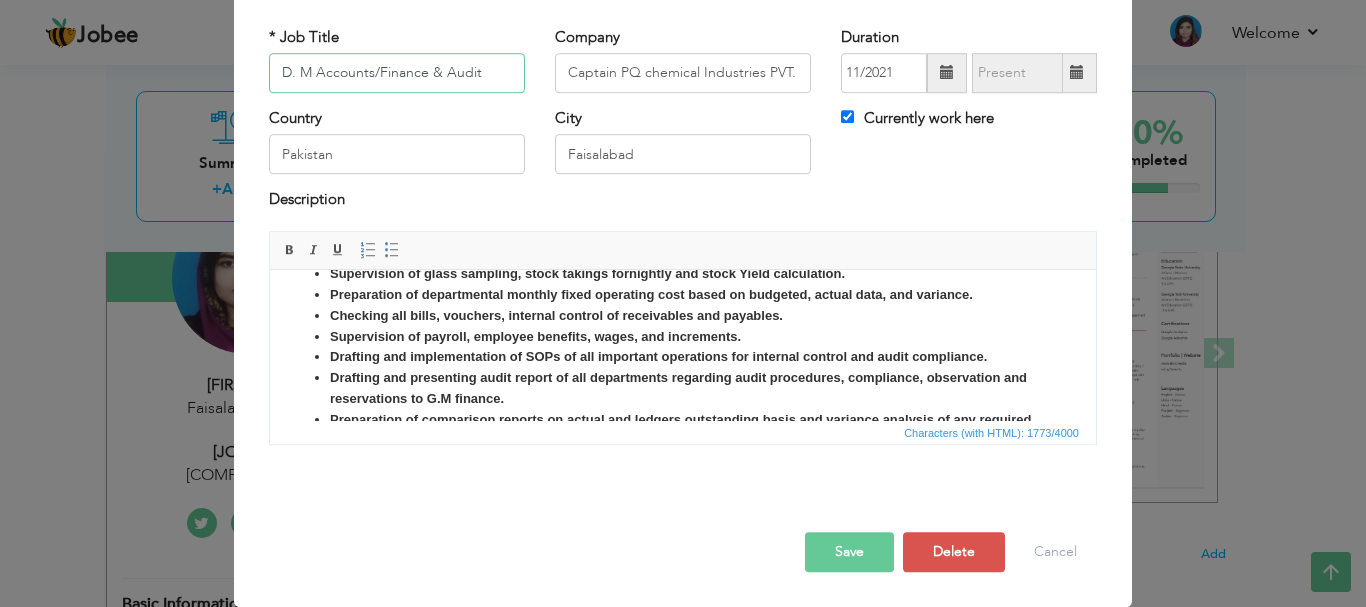 type on "D. M Accounts/Finance & Audit" 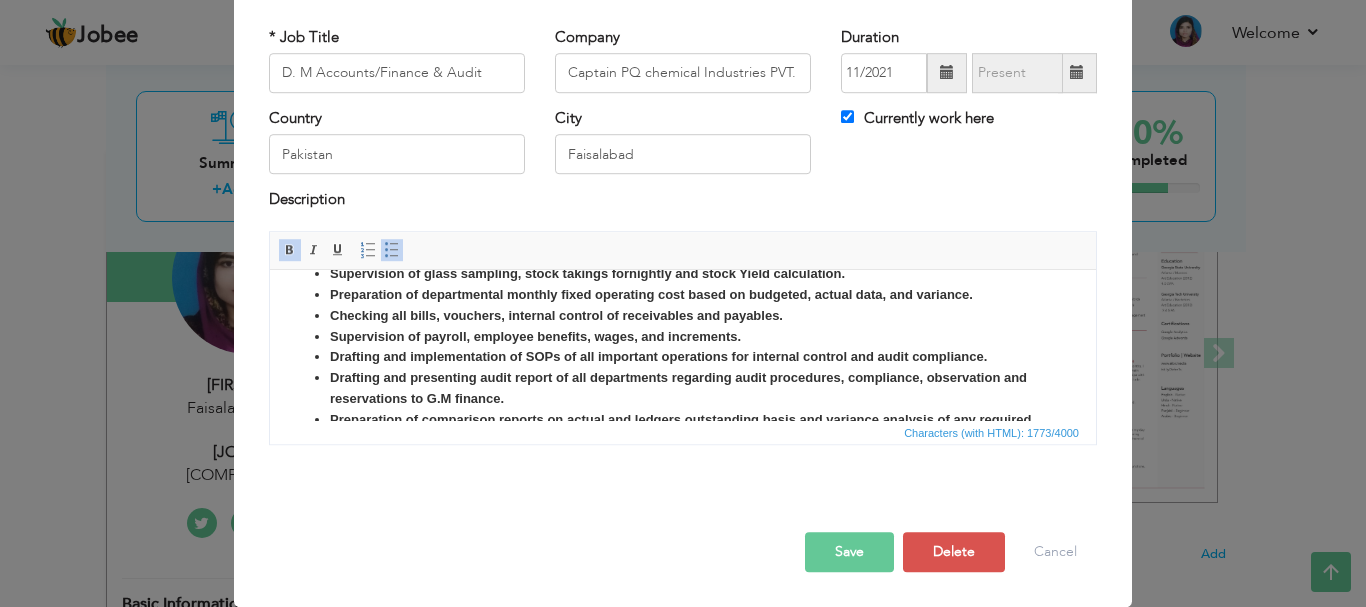 click on "Checking all bills, vouchers, internal control of receivables and payables." at bounding box center (556, 314) 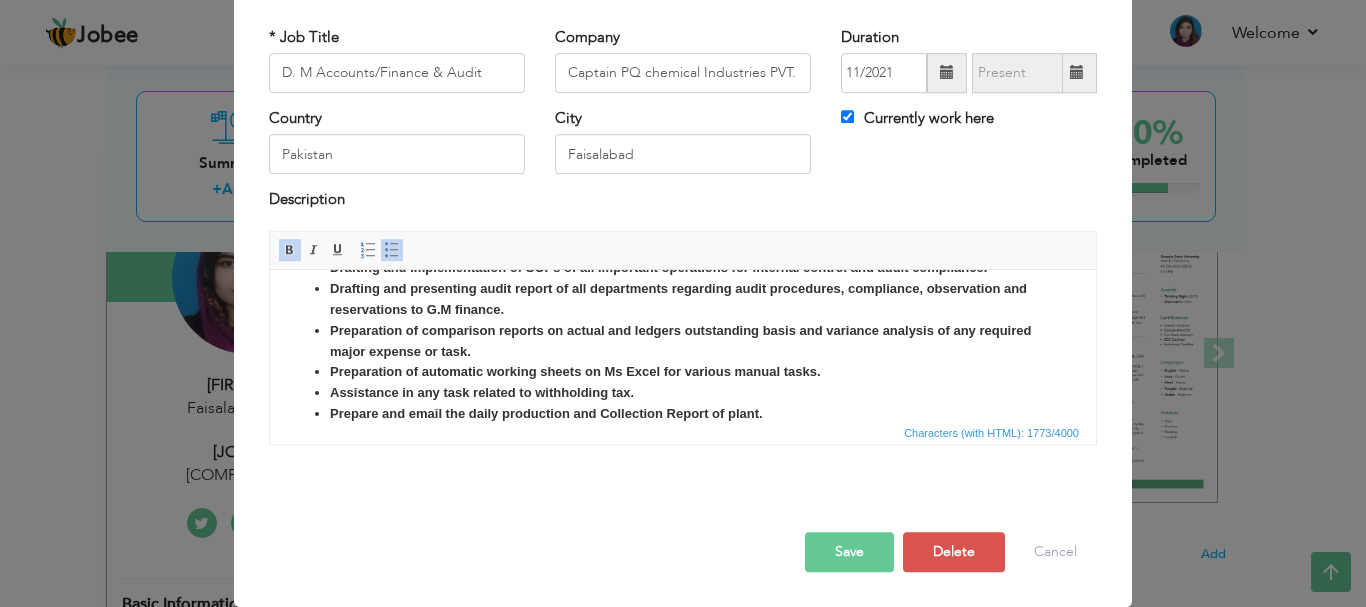 scroll, scrollTop: 197, scrollLeft: 0, axis: vertical 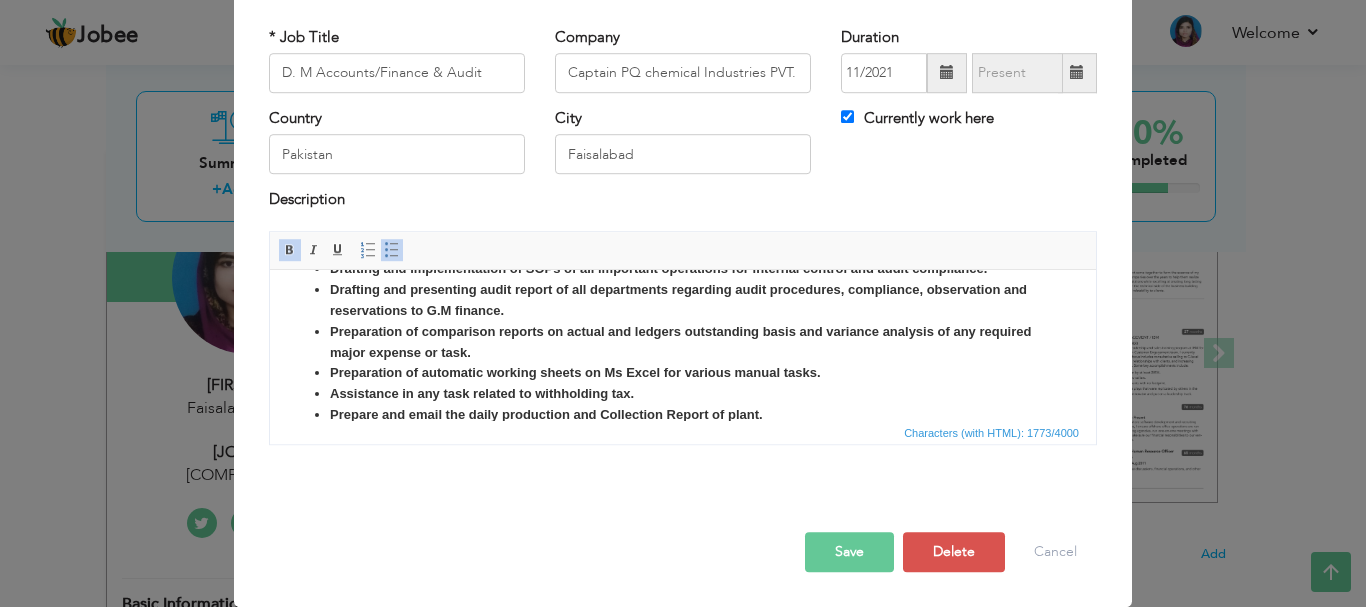 click on "Preparation of automatic working sheets on Ms Excel for various manual tasks." at bounding box center (575, 371) 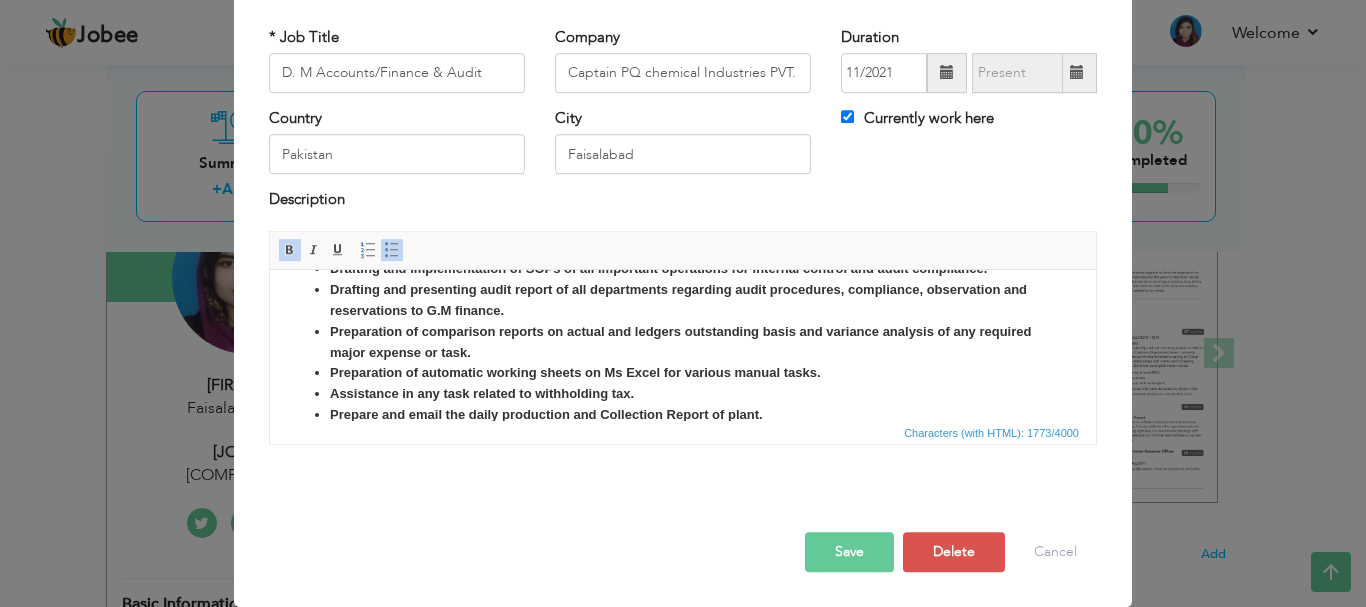 click on "Preparation of comparison reports on actual and ledgers outstanding basis and variance analysis of any required major expense or task." at bounding box center (680, 341) 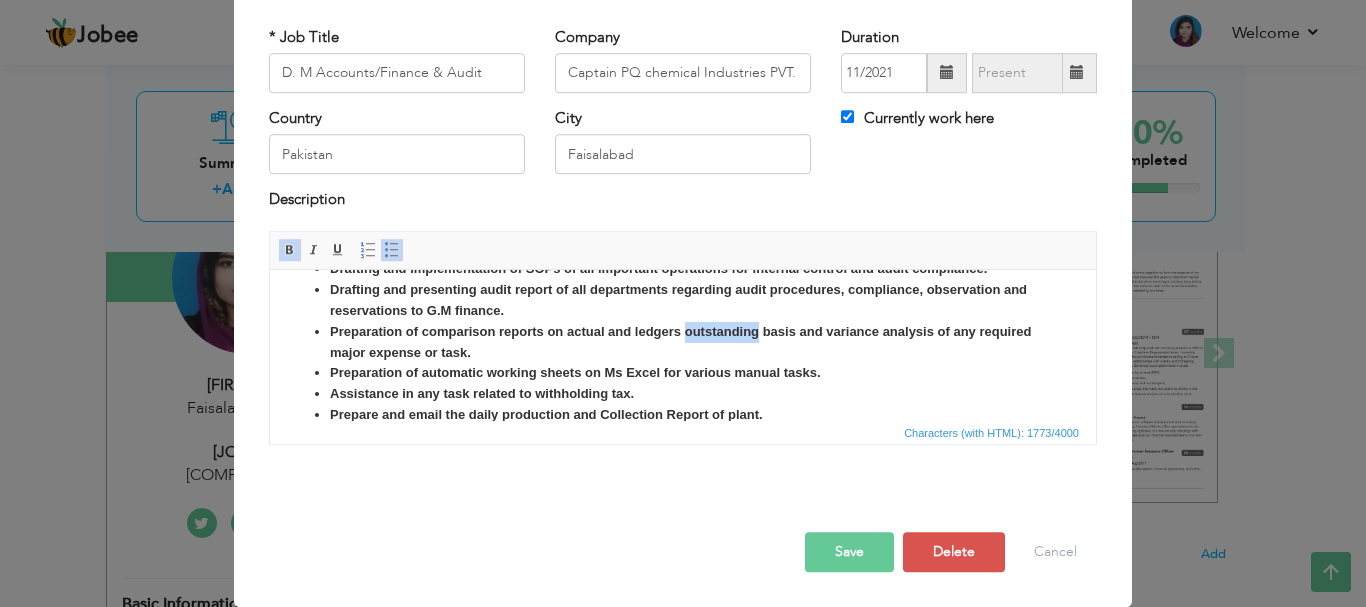 drag, startPoint x: 757, startPoint y: 330, endPoint x: 686, endPoint y: 331, distance: 71.00704 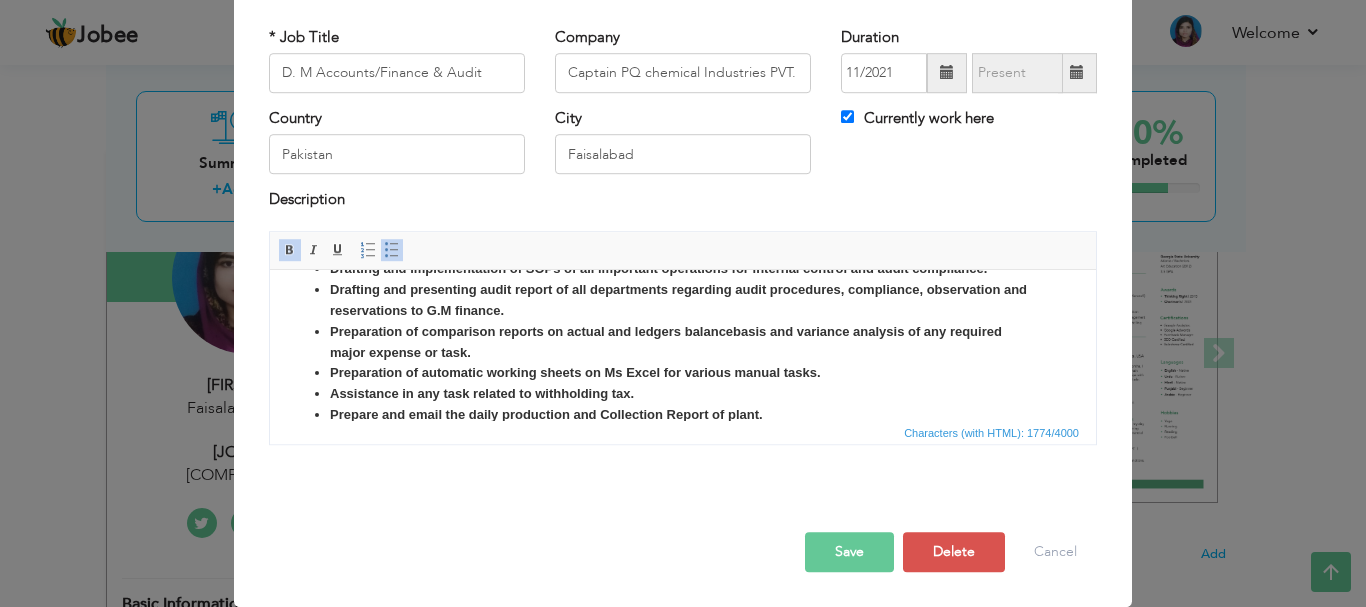 click on "Preparation of comparison reports on actual and ledgers balance  basis and variance analysis of any required major expense or task." at bounding box center [666, 341] 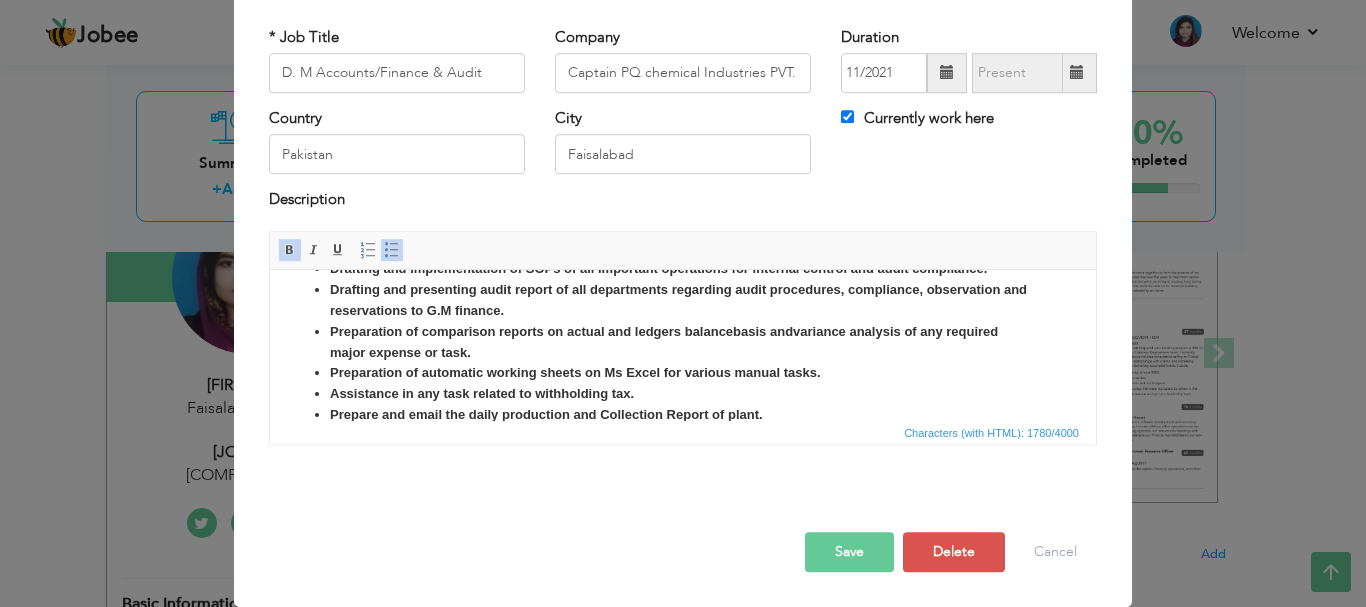 click on "Preparation of comparison reports on actual and ledgers balance  basis and   variance analysis of any required major expense or task." at bounding box center [664, 341] 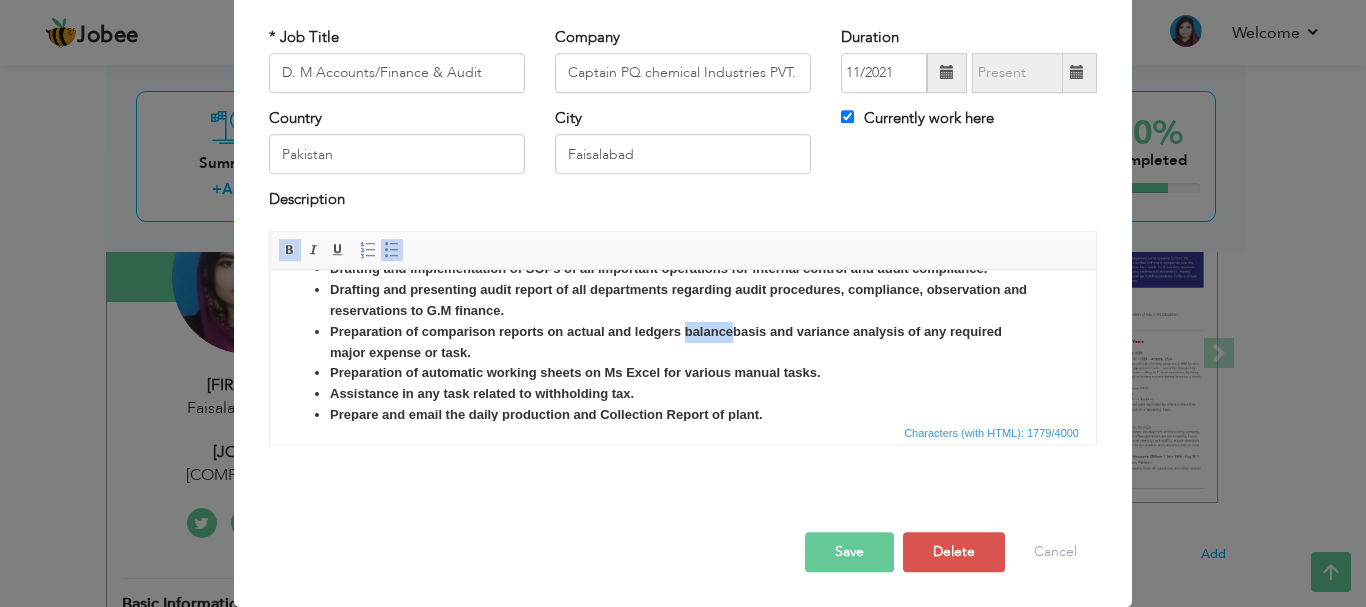 drag, startPoint x: 731, startPoint y: 333, endPoint x: 687, endPoint y: 331, distance: 44.04543 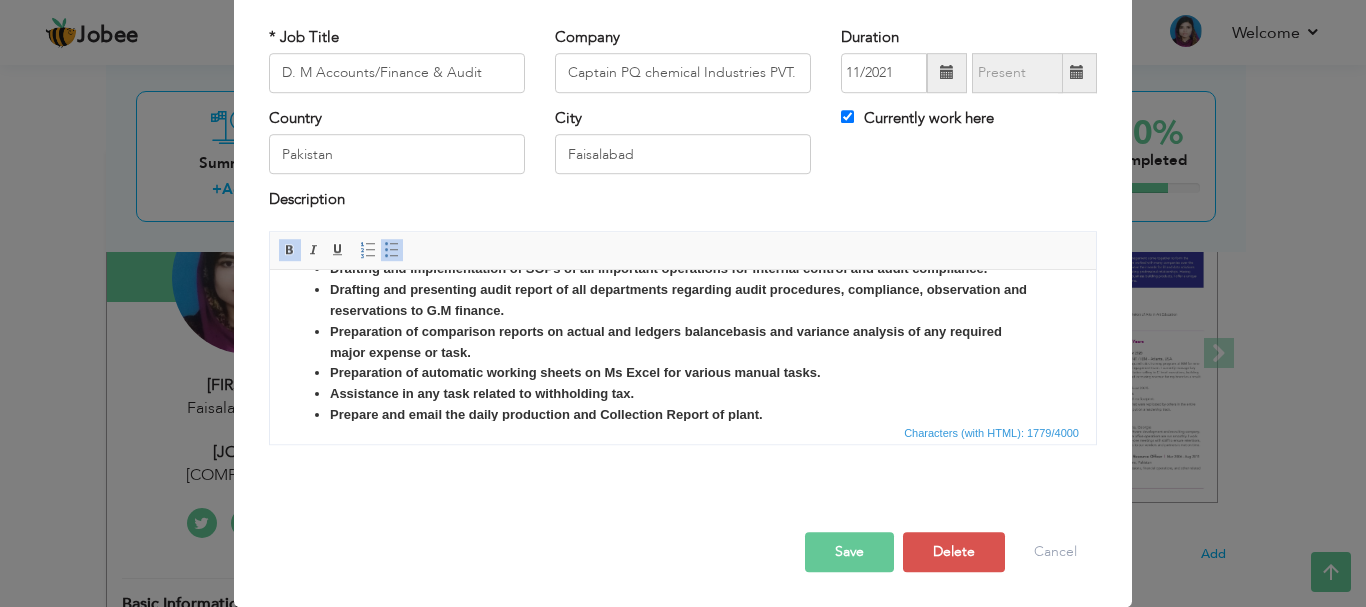 click on "Preparation of comparison reports on actual and ledgers balance  basis and   variance analysis of any required major expense or task." at bounding box center [666, 341] 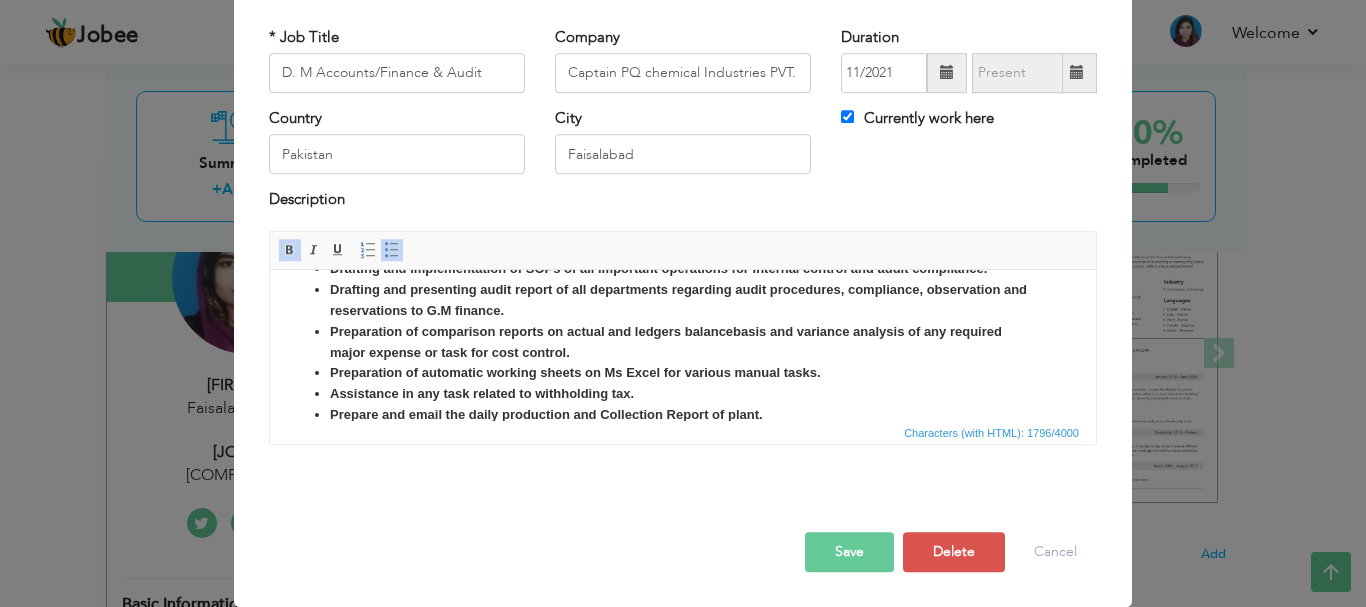 click on "Preparation of comparison reports on actual and ledgers balance  basis and   variance analysis of any required major expense or task for cost control ." at bounding box center (683, 342) 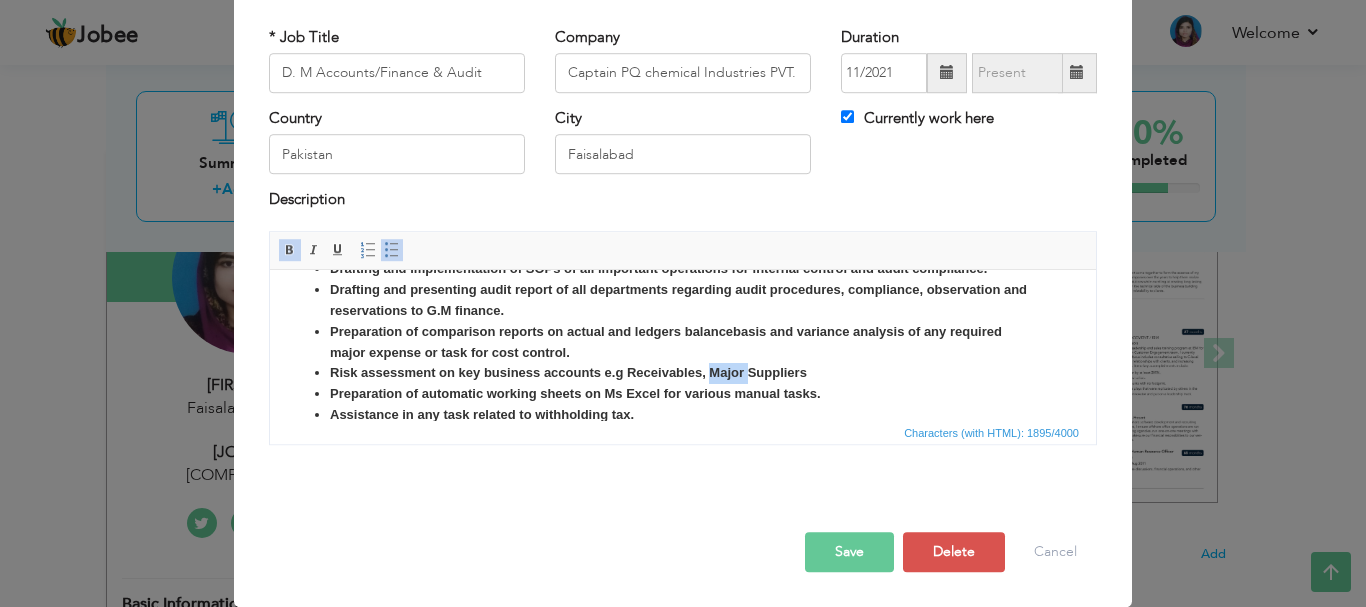 drag, startPoint x: 746, startPoint y: 371, endPoint x: 709, endPoint y: 370, distance: 37.01351 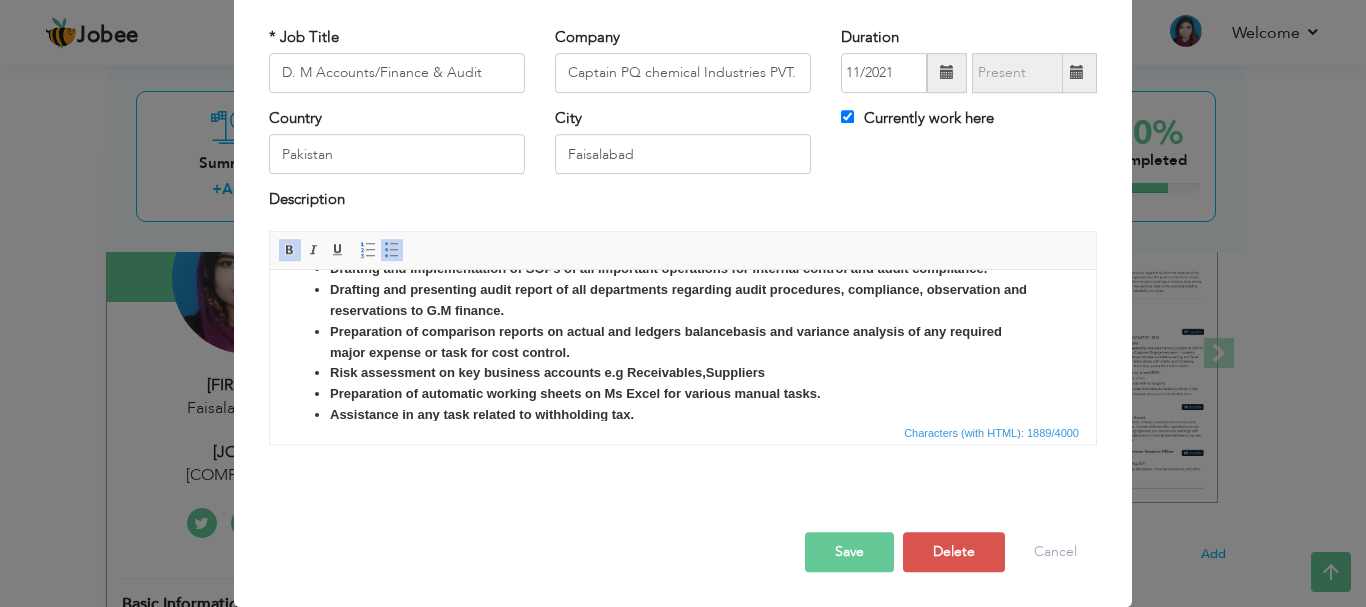click on "Risk assessment on key business accounts e.g Receivables,  Suppliers" at bounding box center [547, 371] 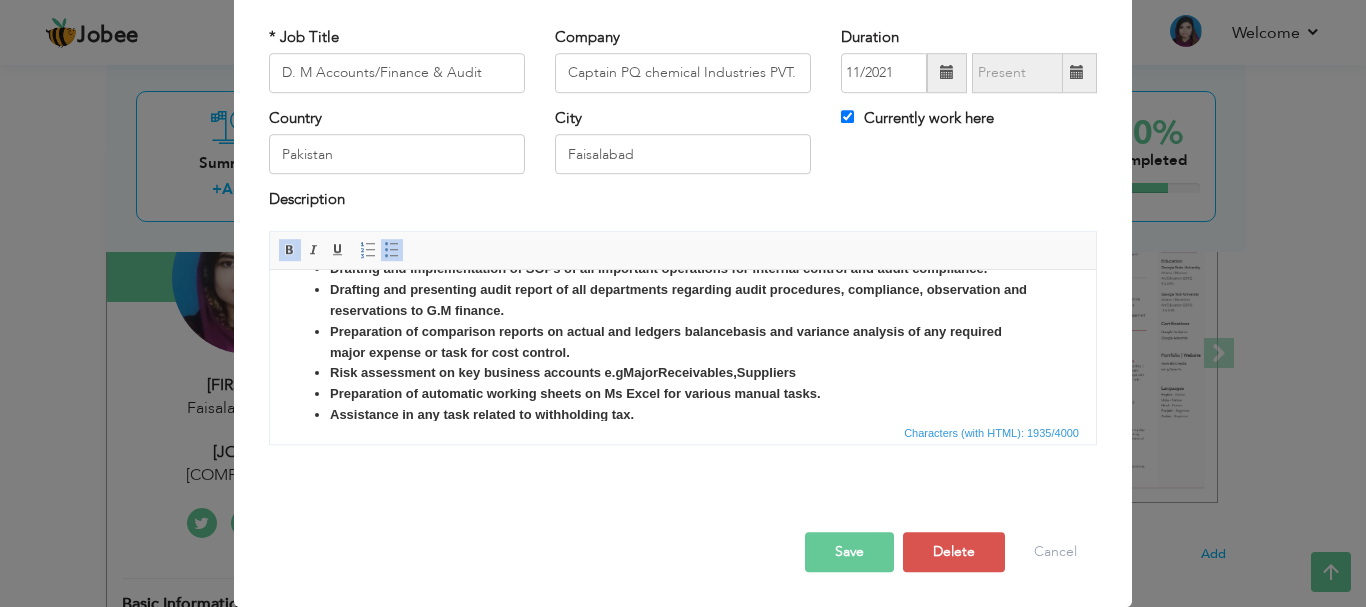 click on "Risk assessment on key business accounts e.g  Major Receivables,  Suppliers" at bounding box center (683, 372) 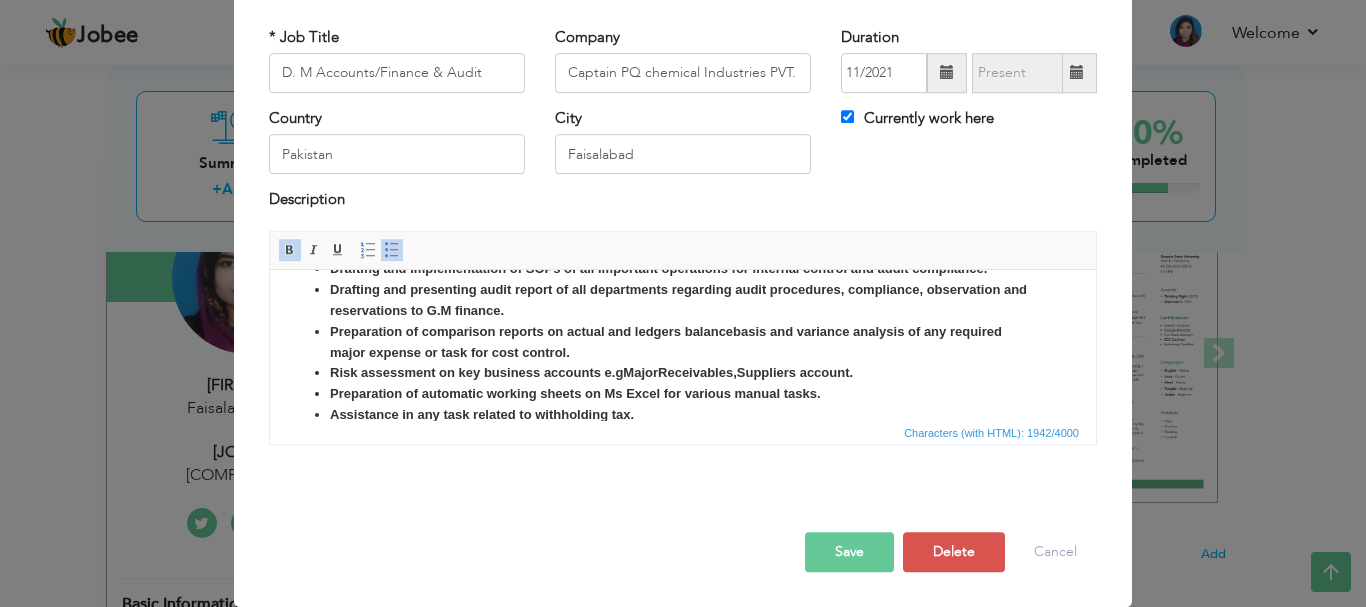 click on "Risk assessment on key business accounts e.g" at bounding box center (476, 371) 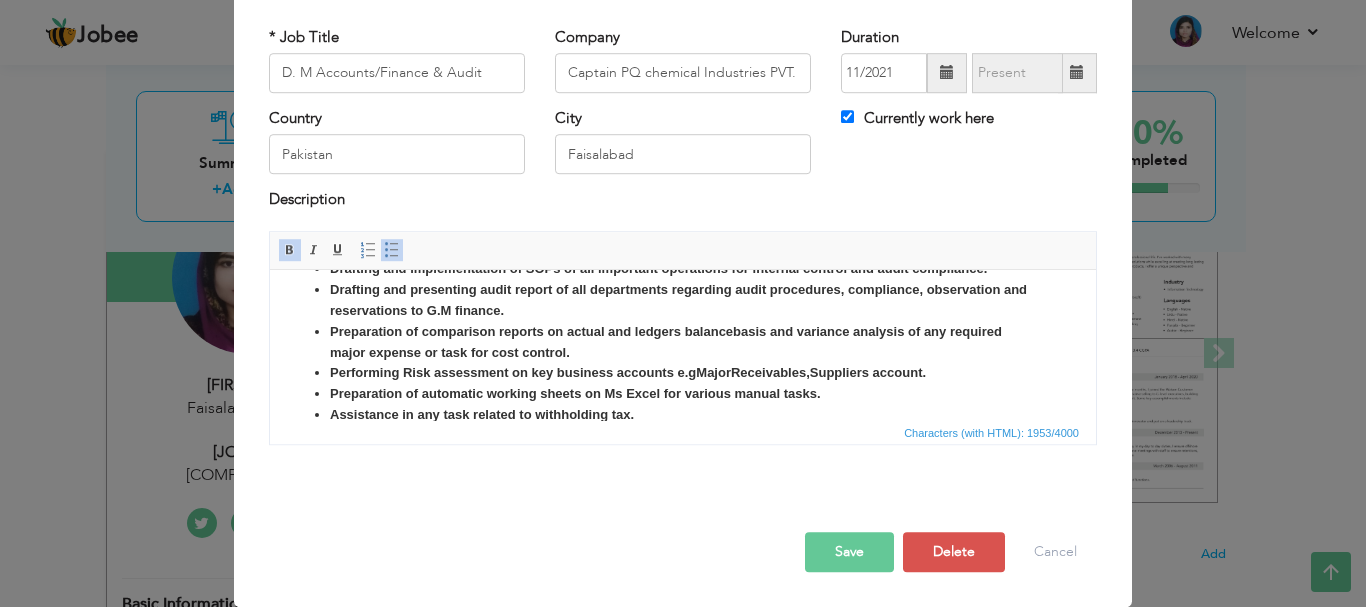 click on "Performing Risk assessment on key business accounts e.g" at bounding box center [513, 371] 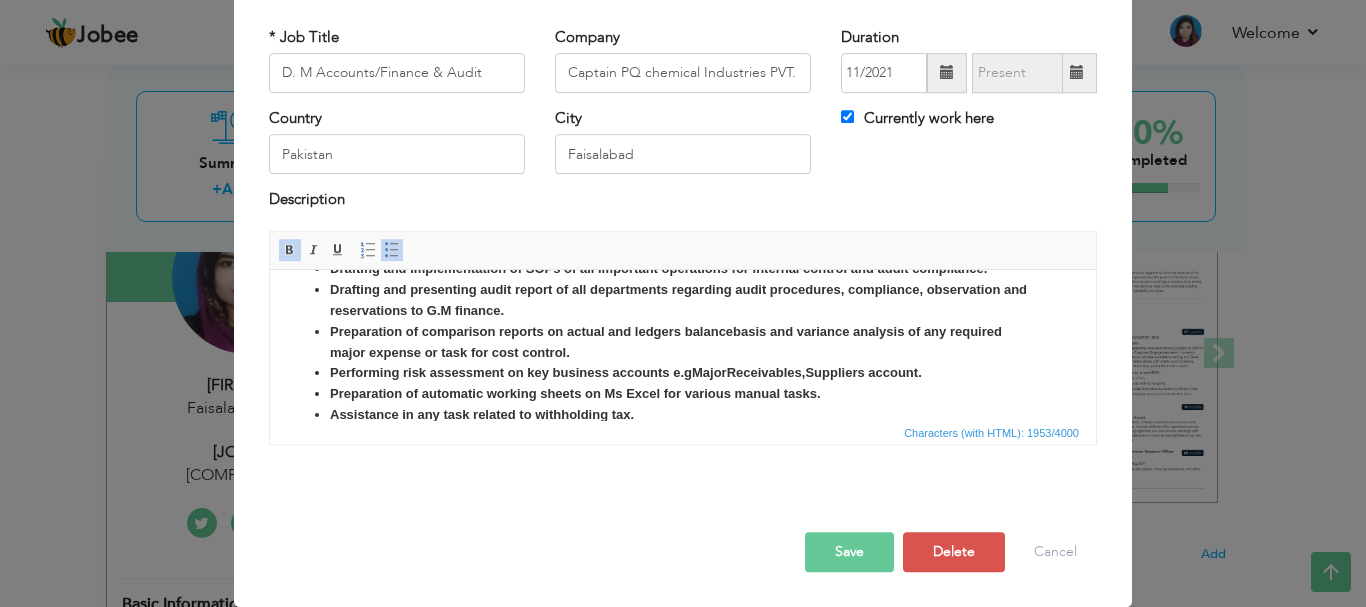 click on "Receivables,  Suppliers account." at bounding box center [824, 371] 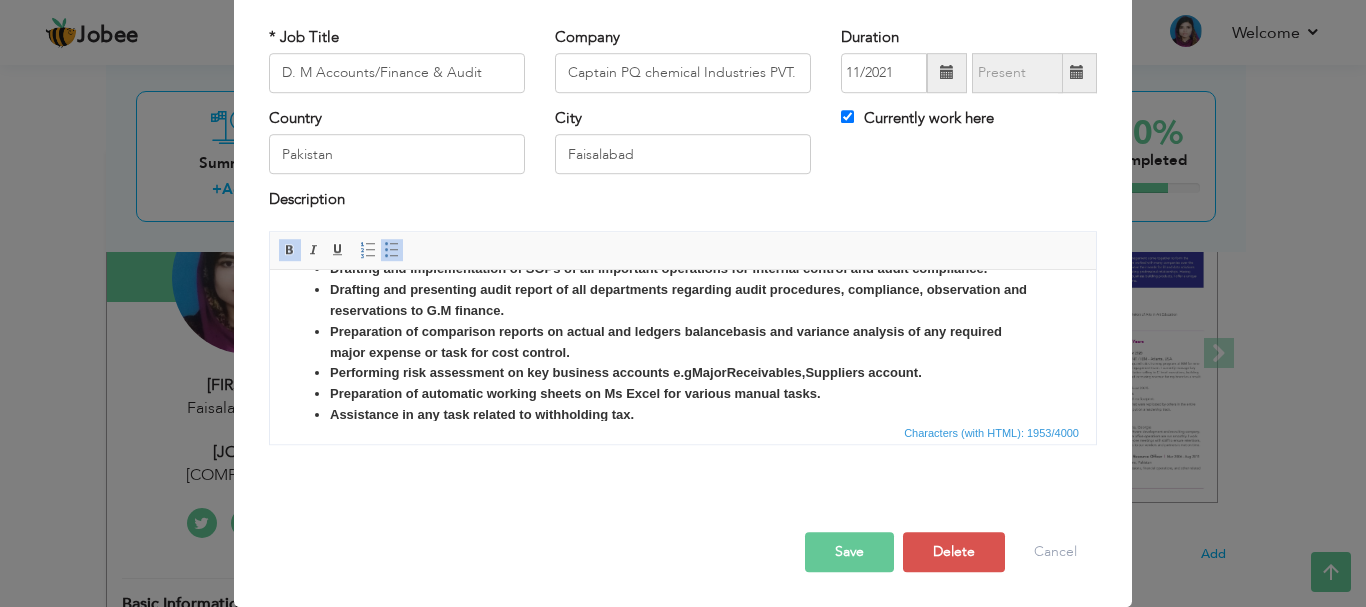 click on "Major" at bounding box center [709, 371] 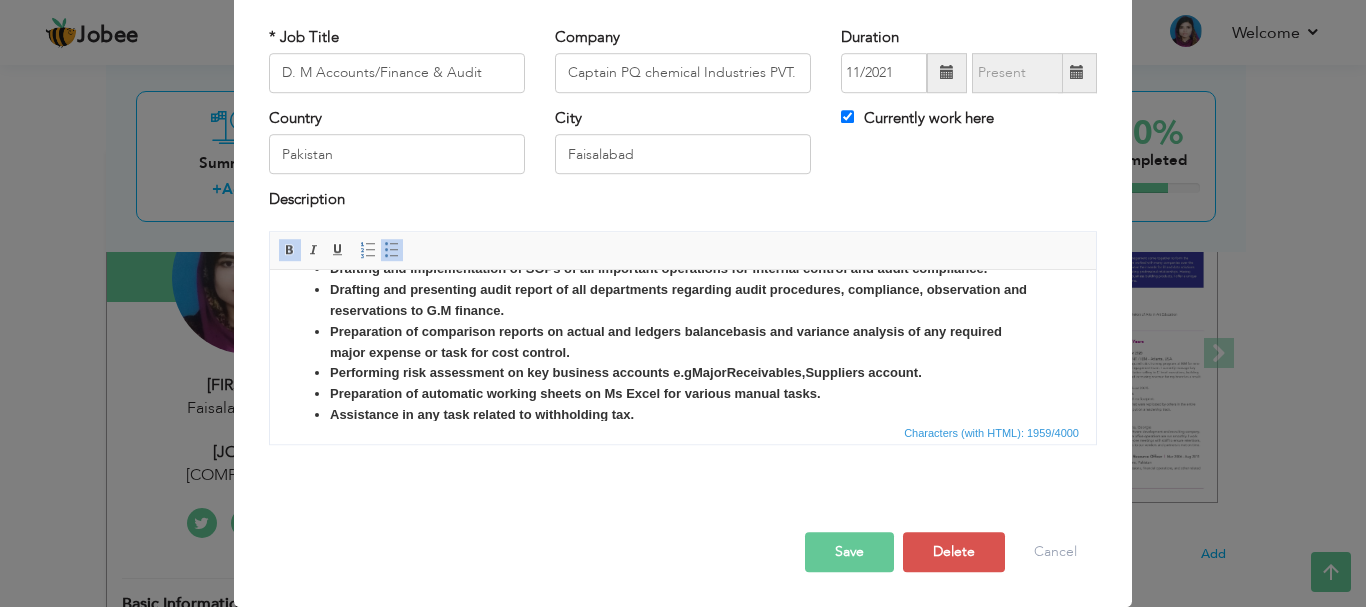 click on "Receivables,  Suppliers account." at bounding box center [824, 371] 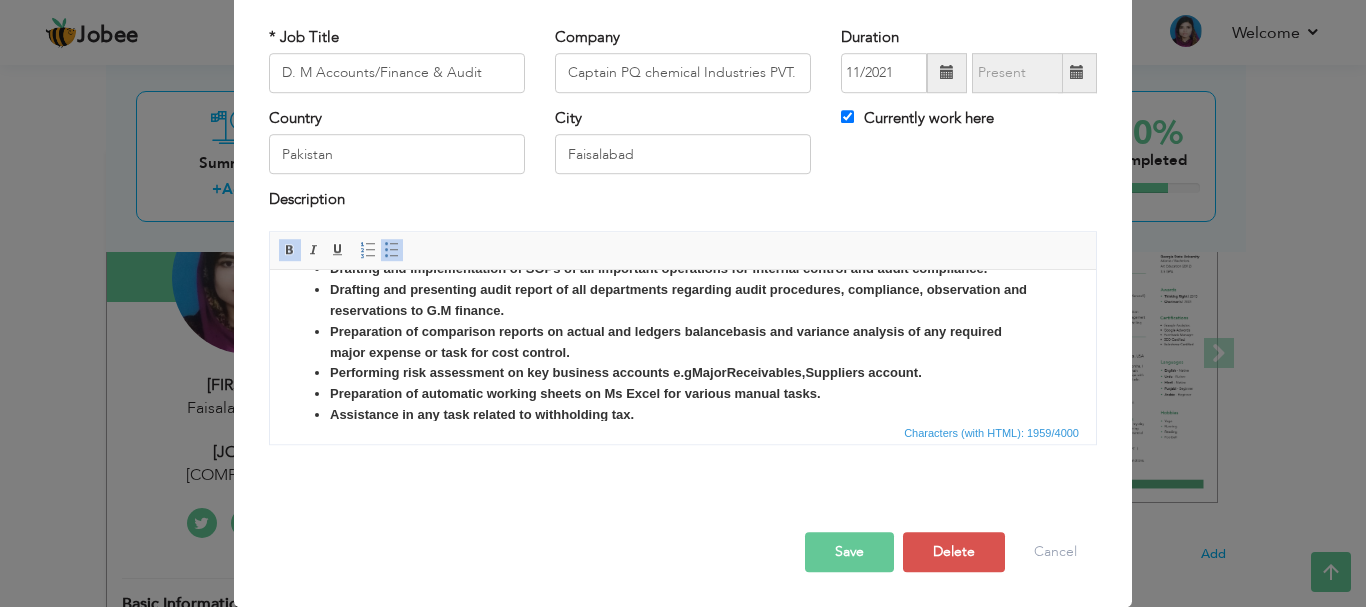 click on "Save" at bounding box center (849, 552) 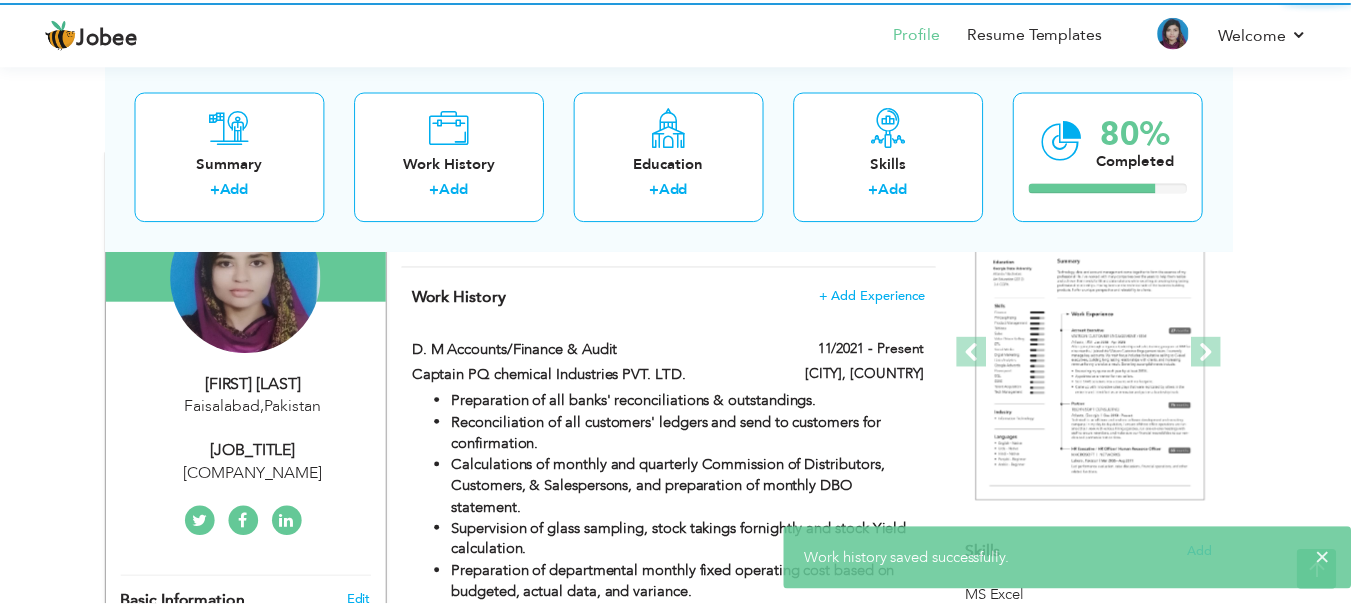 scroll, scrollTop: 0, scrollLeft: 0, axis: both 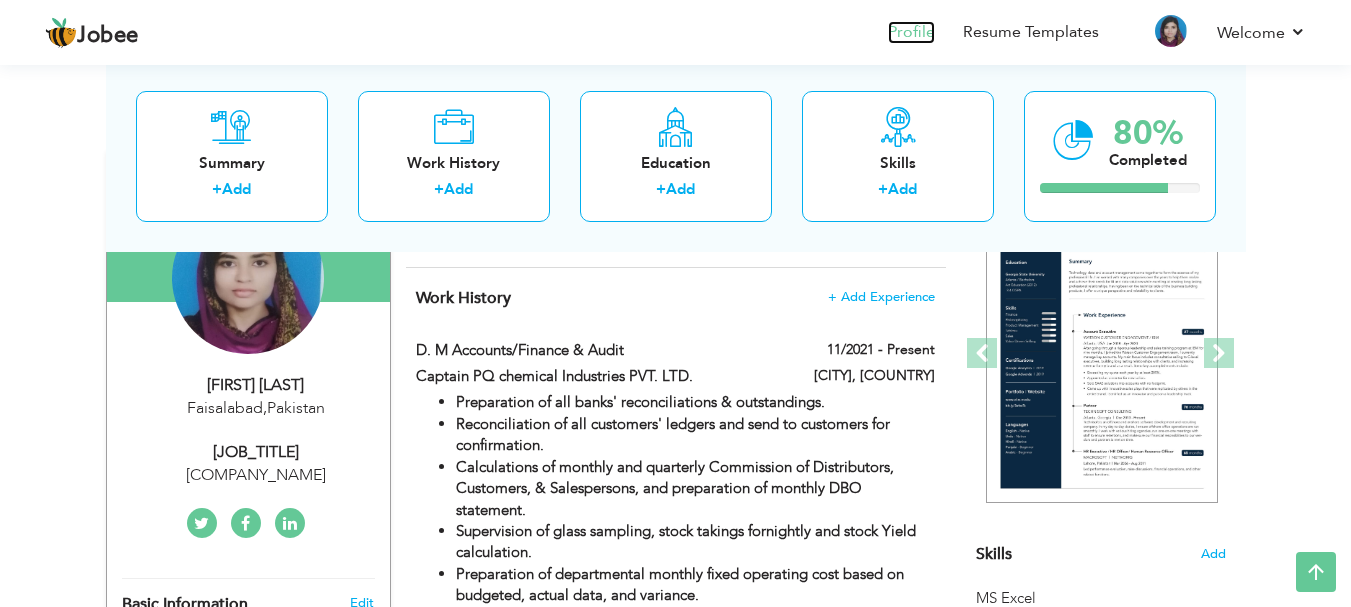 click on "Profile" at bounding box center (911, 32) 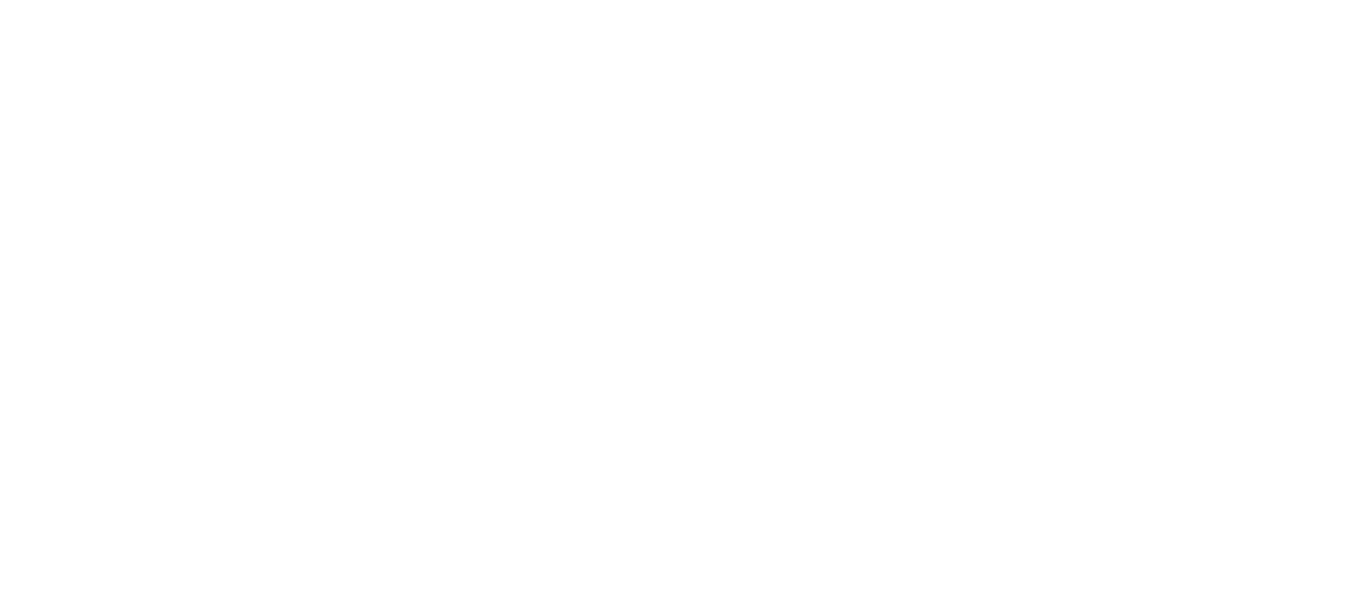 scroll, scrollTop: 0, scrollLeft: 0, axis: both 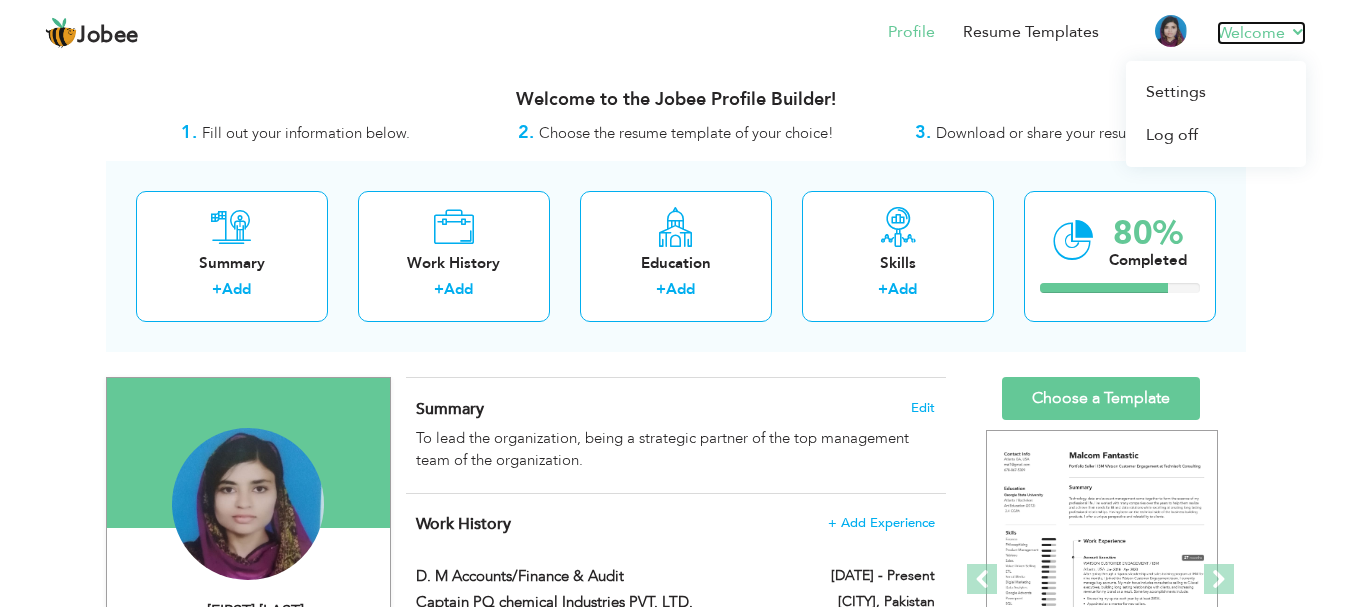click on "Welcome" at bounding box center [1261, 33] 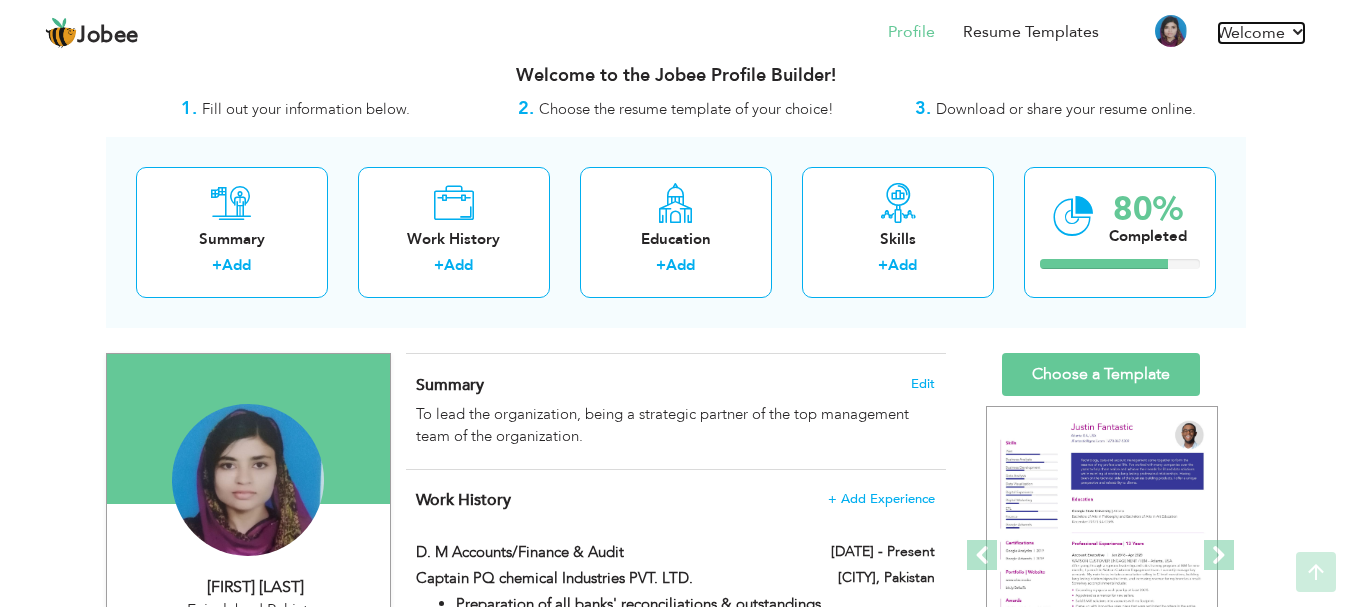 scroll, scrollTop: 16, scrollLeft: 0, axis: vertical 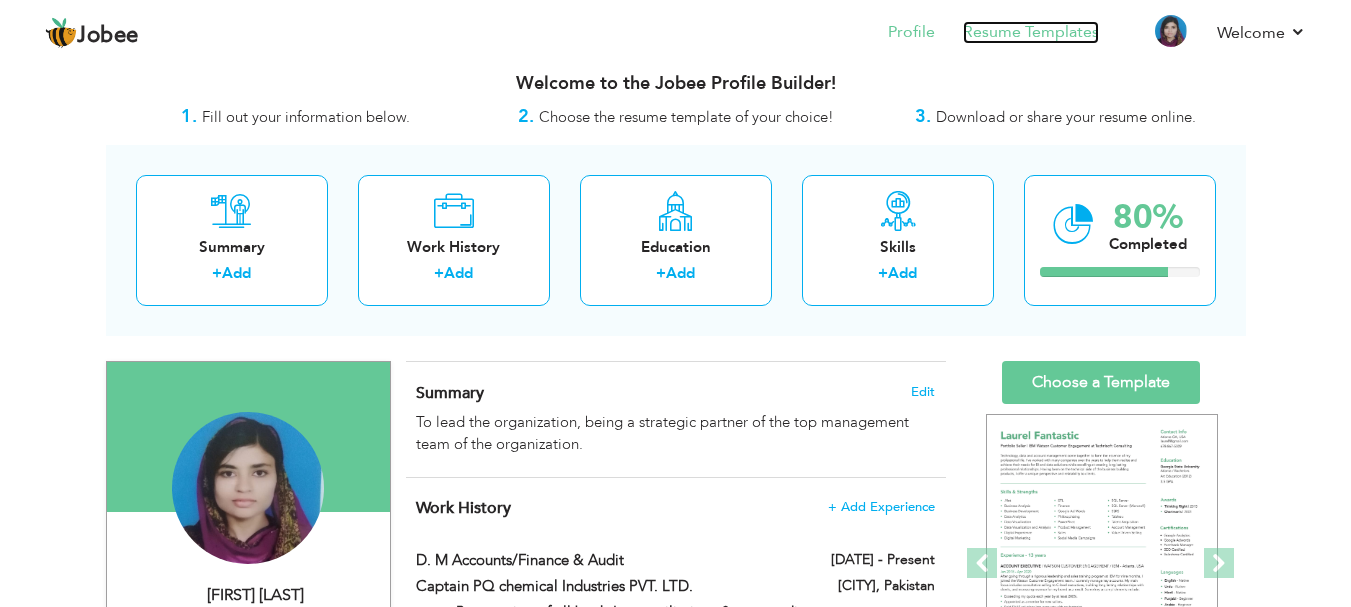 click on "Resume Templates" at bounding box center [1031, 32] 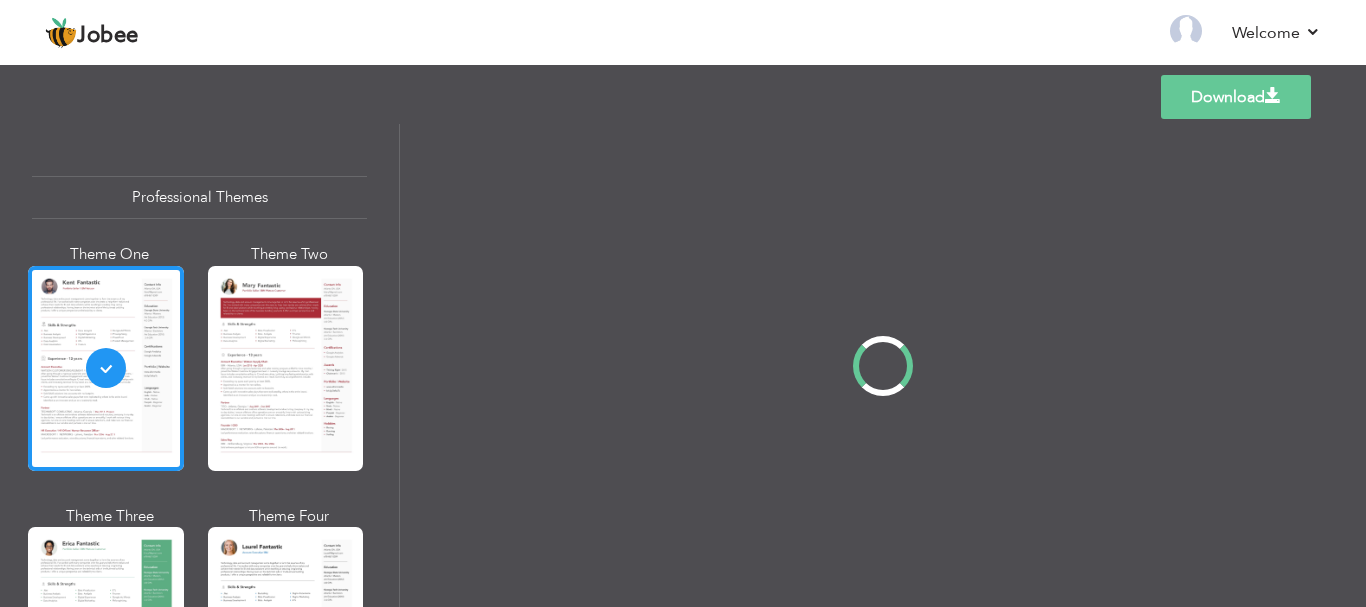 scroll, scrollTop: 0, scrollLeft: 0, axis: both 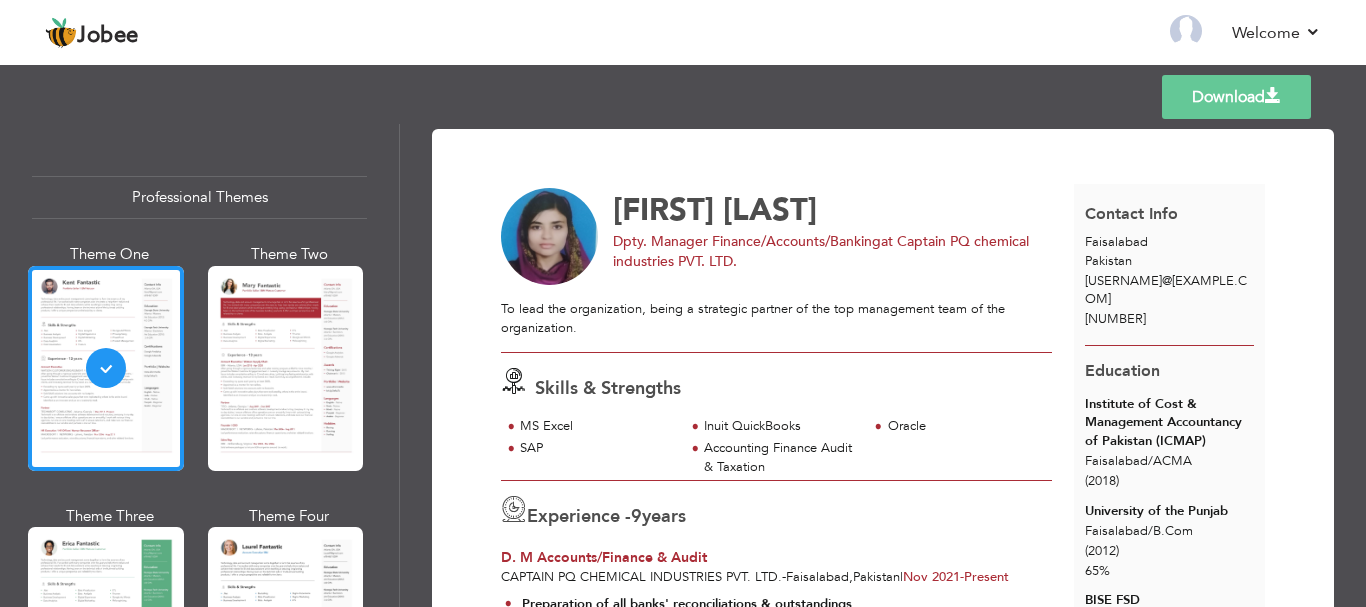 click at bounding box center [106, 368] 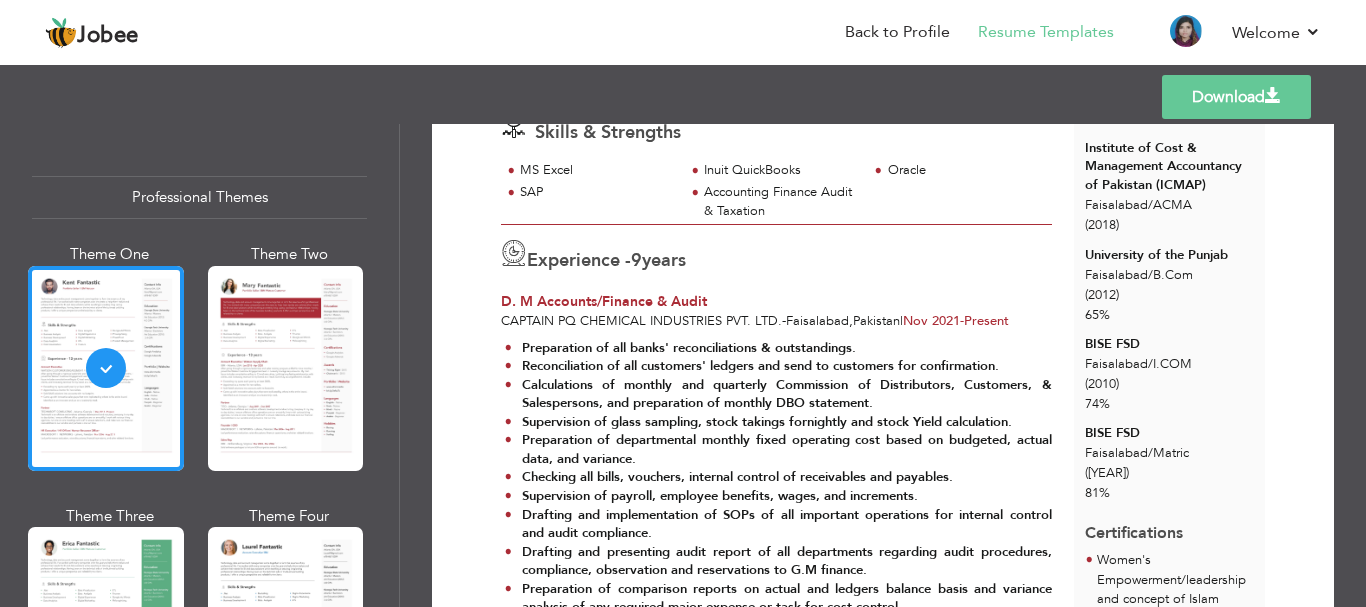 scroll, scrollTop: 257, scrollLeft: 0, axis: vertical 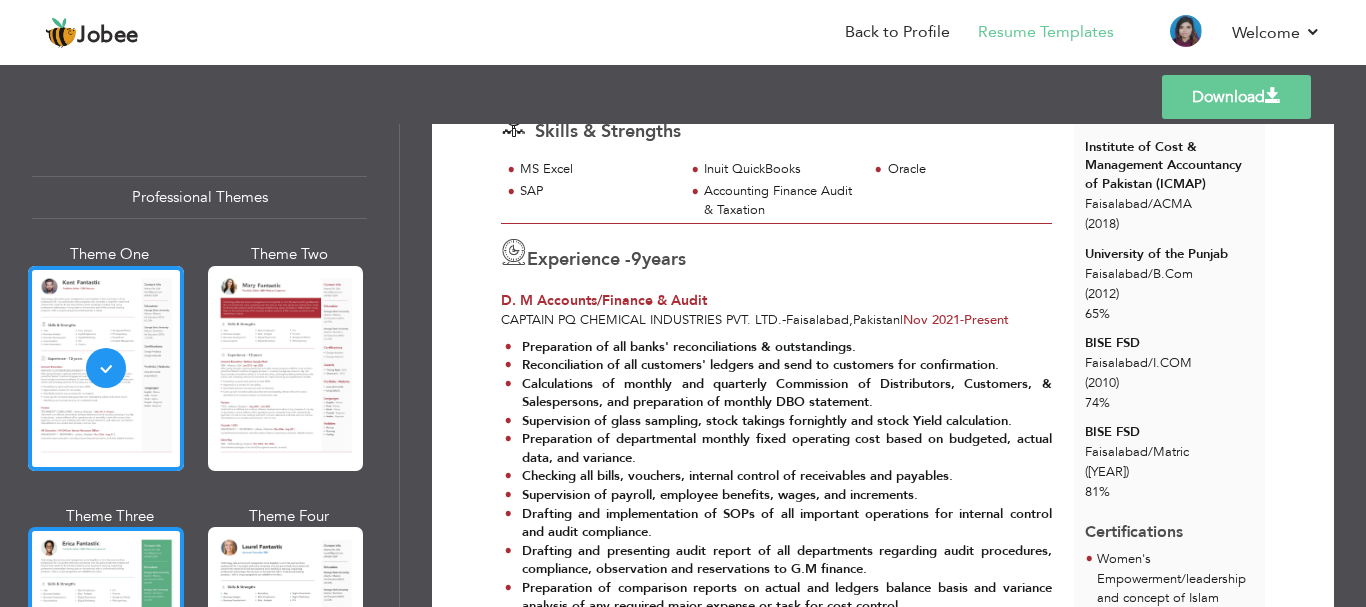click at bounding box center (106, 629) 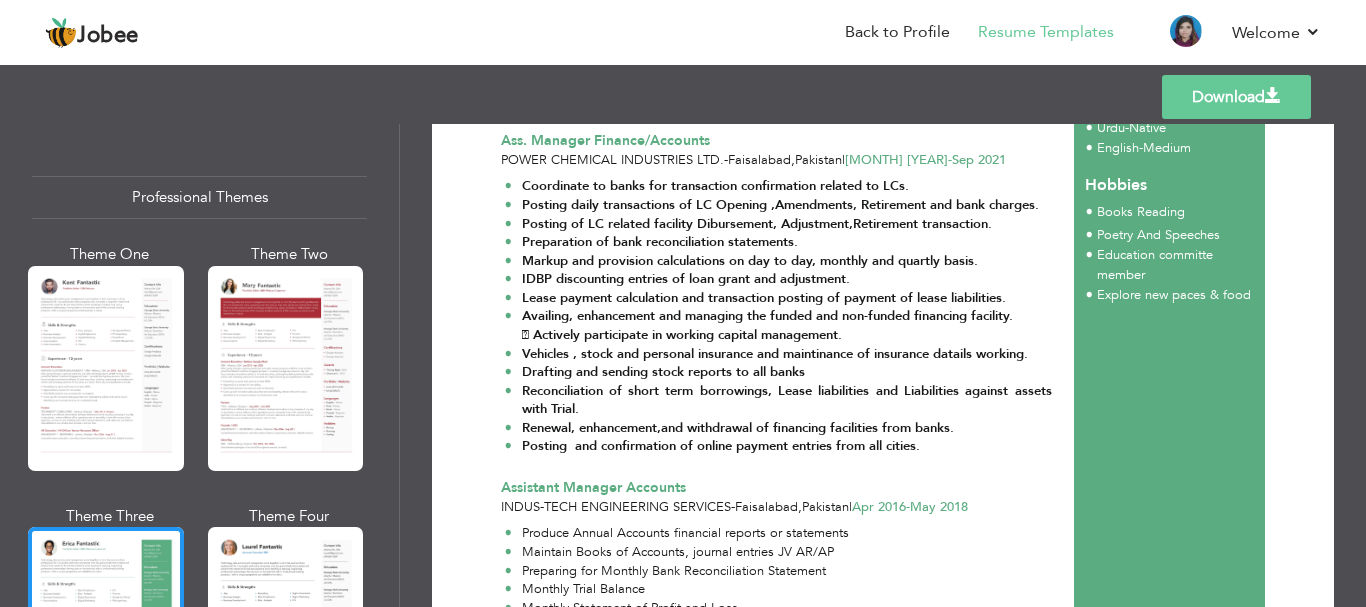 scroll, scrollTop: 902, scrollLeft: 0, axis: vertical 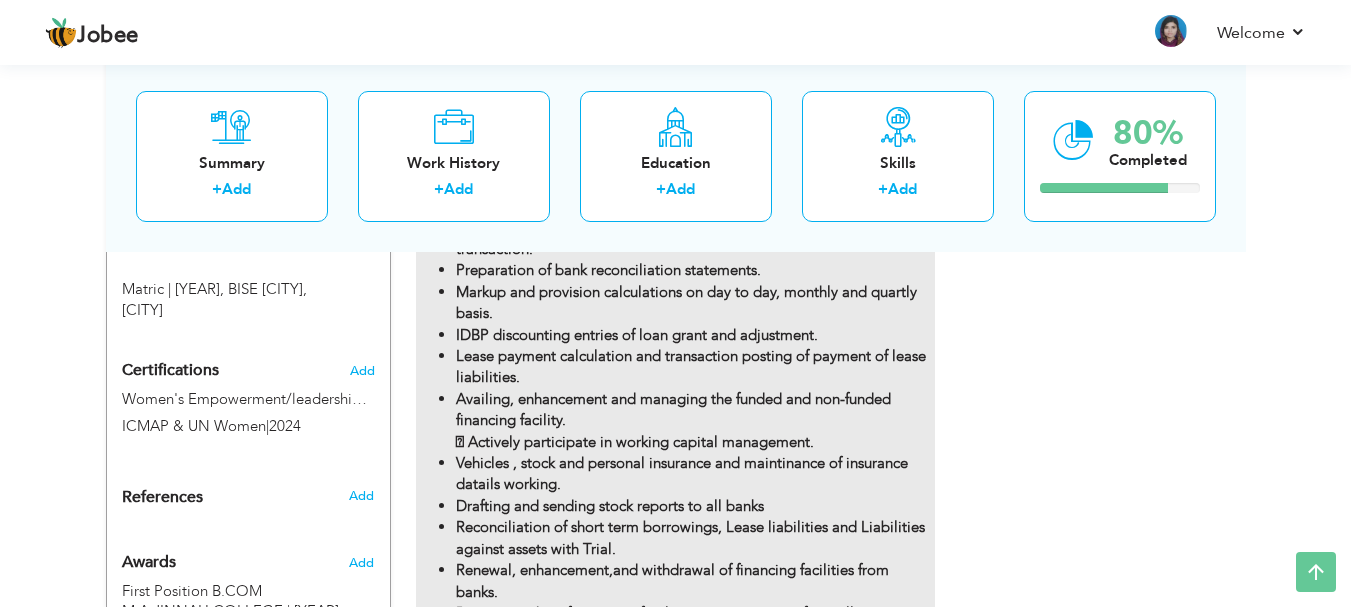 click on "Availing, enhancement and managing the funded and non-funded financing facility.
 Actively participate in working capital management." at bounding box center [673, 420] 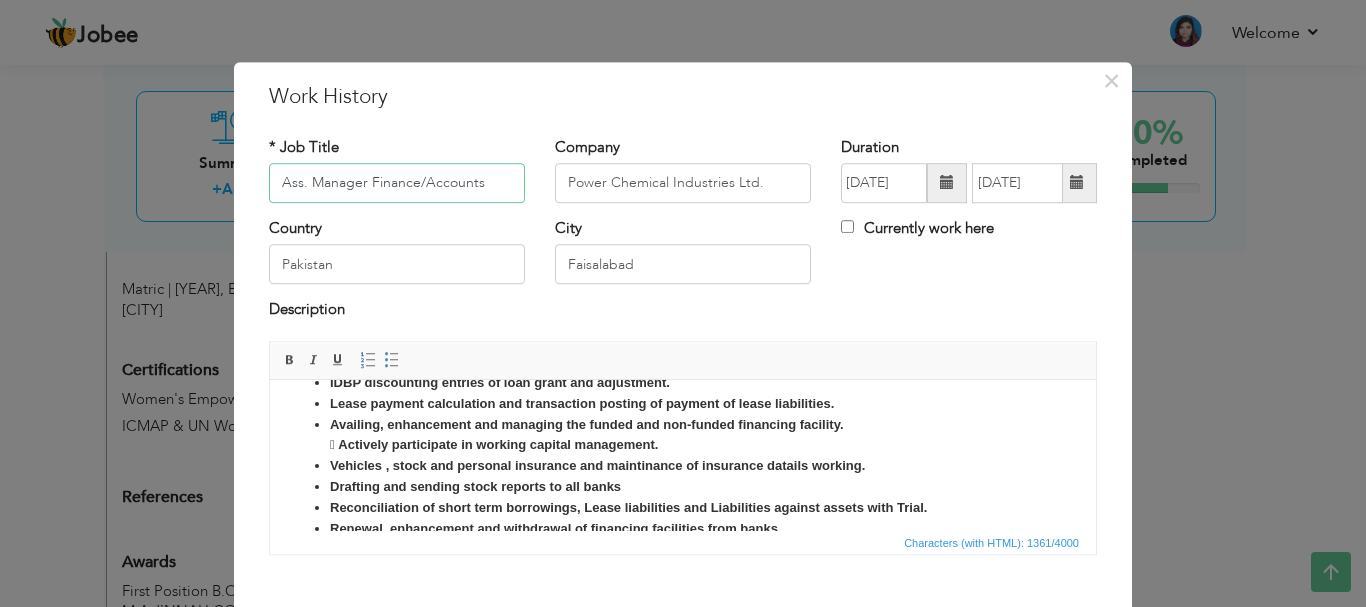 scroll, scrollTop: 181, scrollLeft: 0, axis: vertical 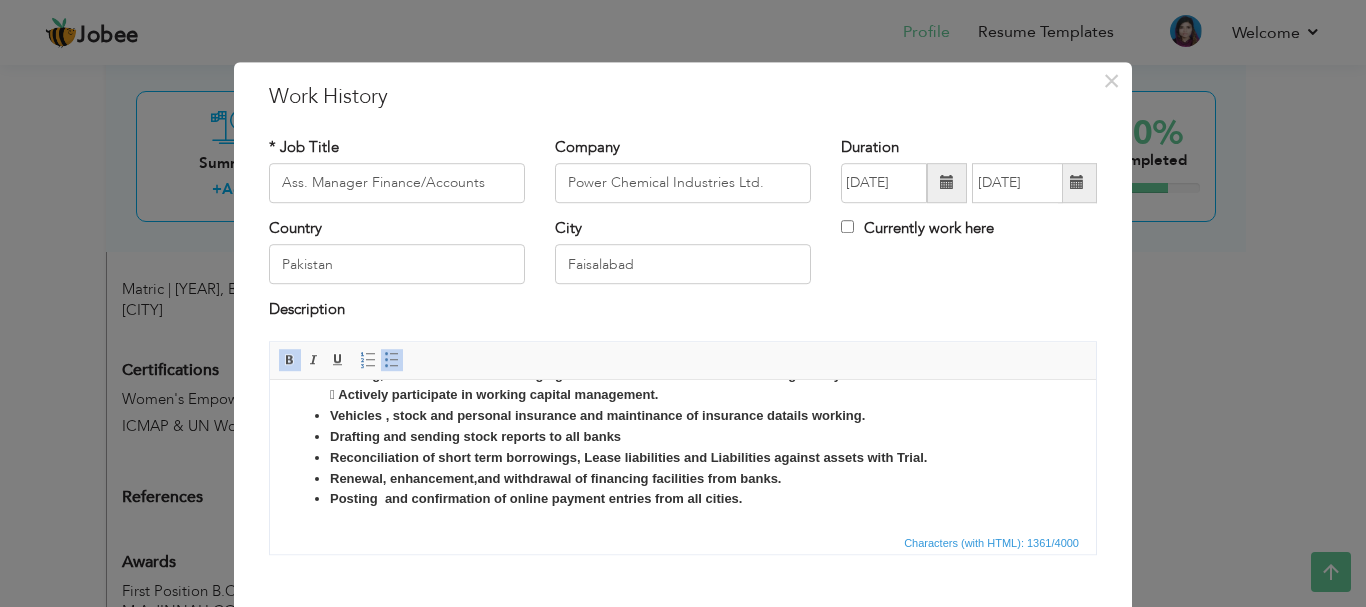 click on "Availing, enhancement and managing the funded and non-funded financing facility.  Actively participate in working capital management." at bounding box center [587, 384] 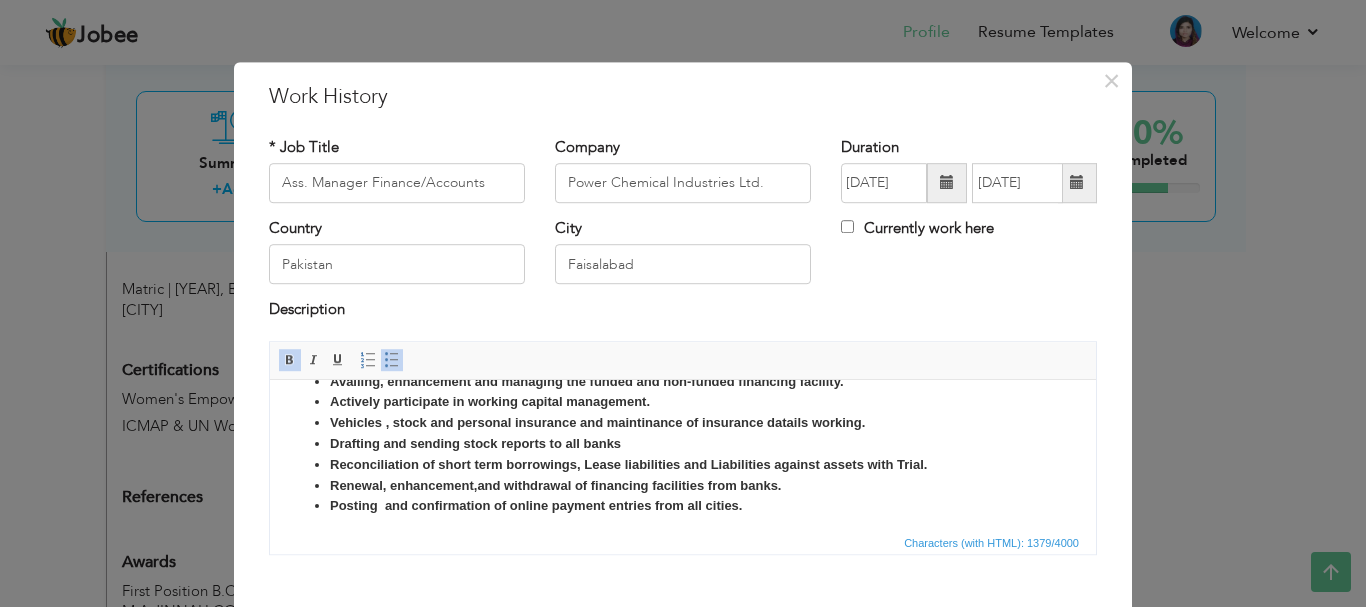 scroll, scrollTop: 181, scrollLeft: 0, axis: vertical 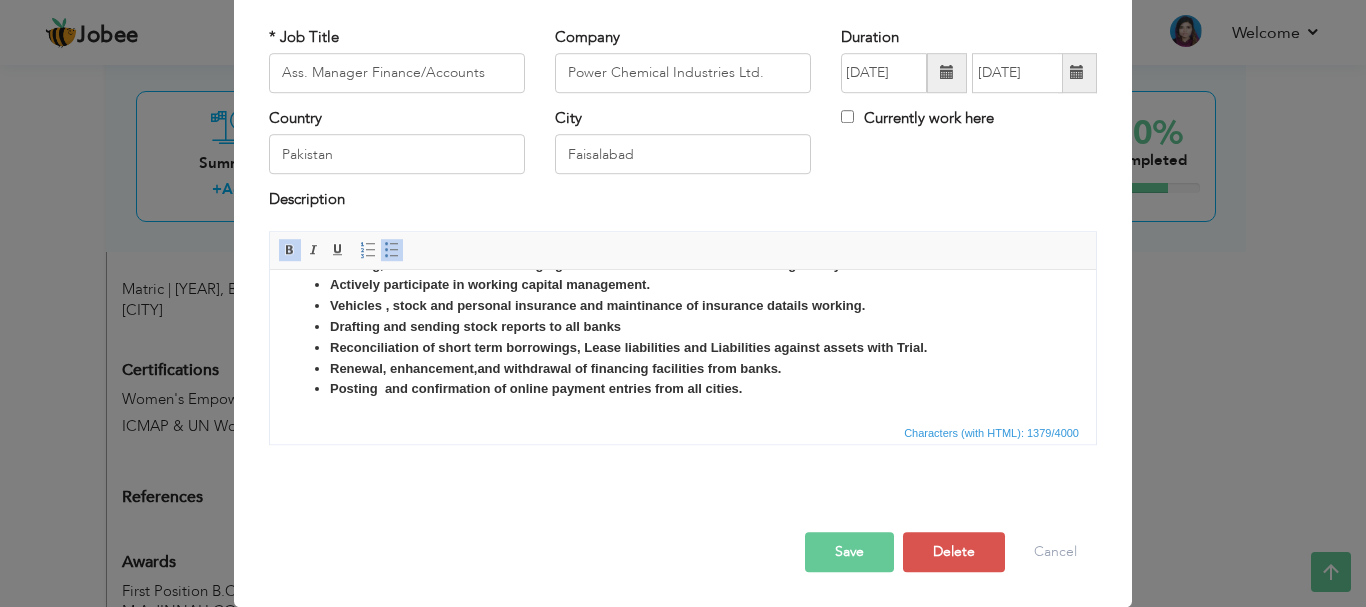 click on "Save" at bounding box center [849, 552] 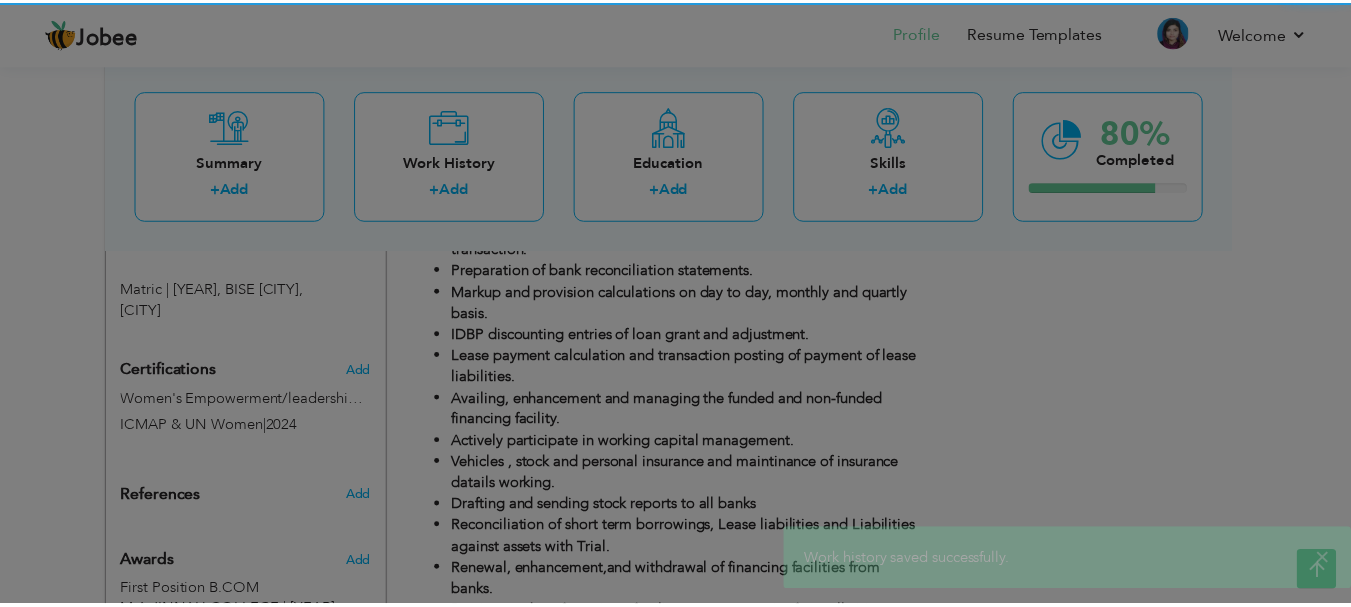scroll, scrollTop: 0, scrollLeft: 0, axis: both 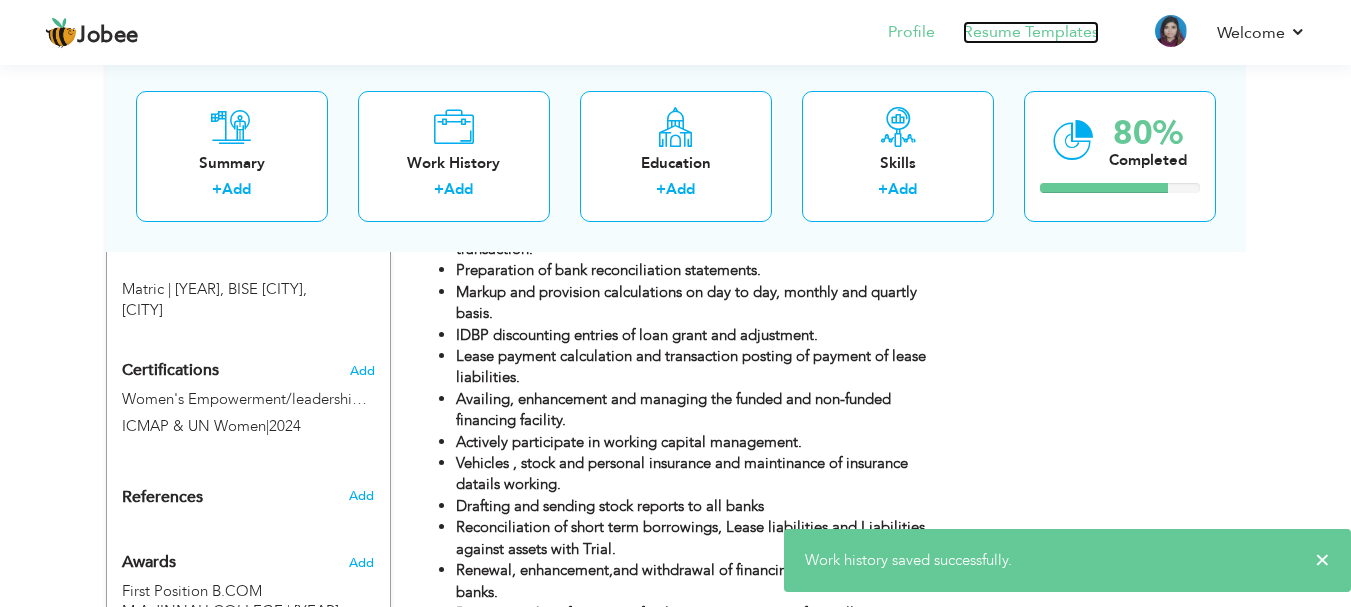 click on "Resume Templates" at bounding box center (1031, 32) 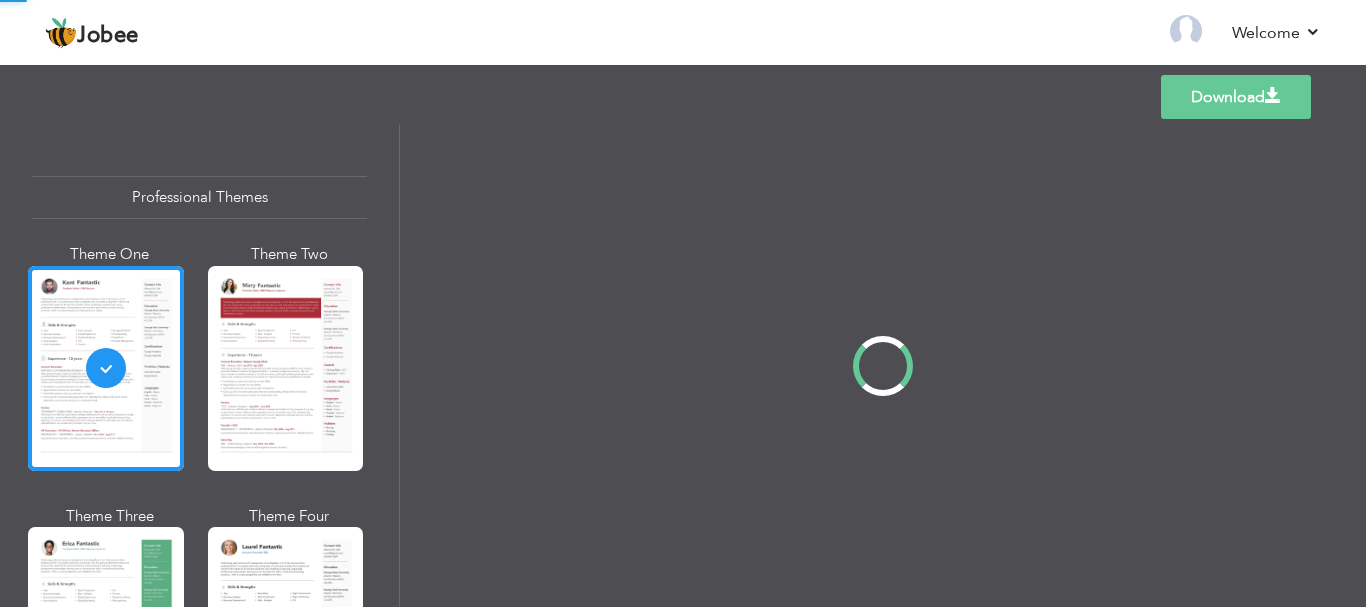 scroll, scrollTop: 0, scrollLeft: 0, axis: both 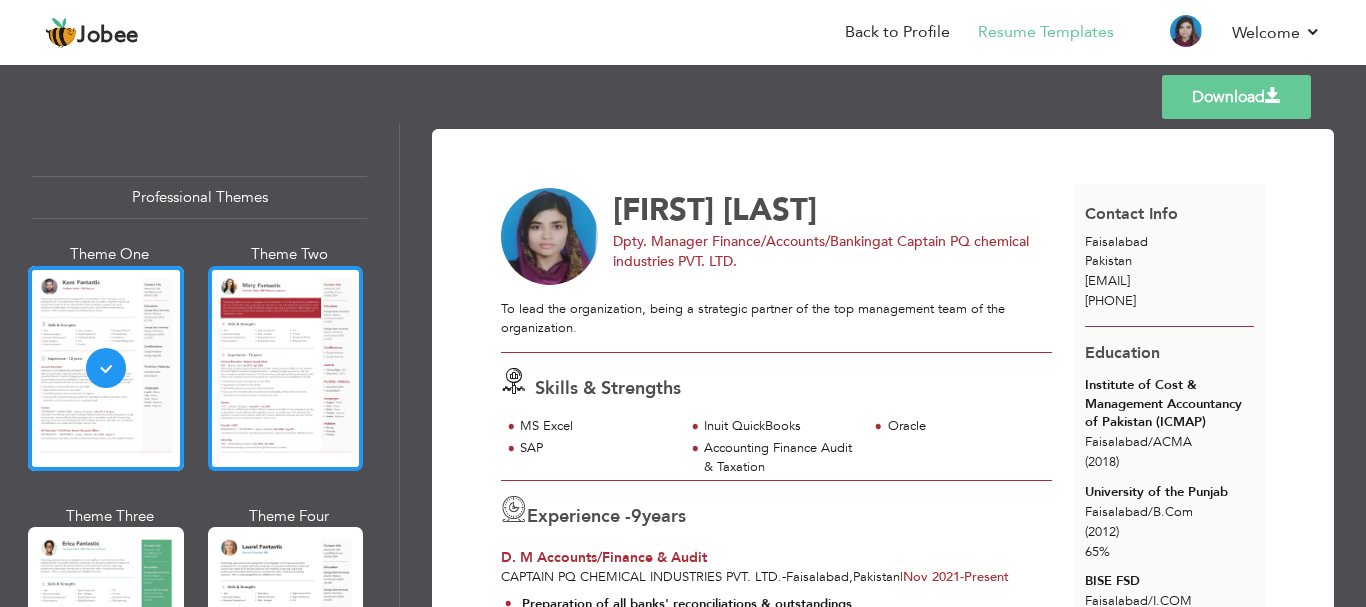 click at bounding box center (286, 368) 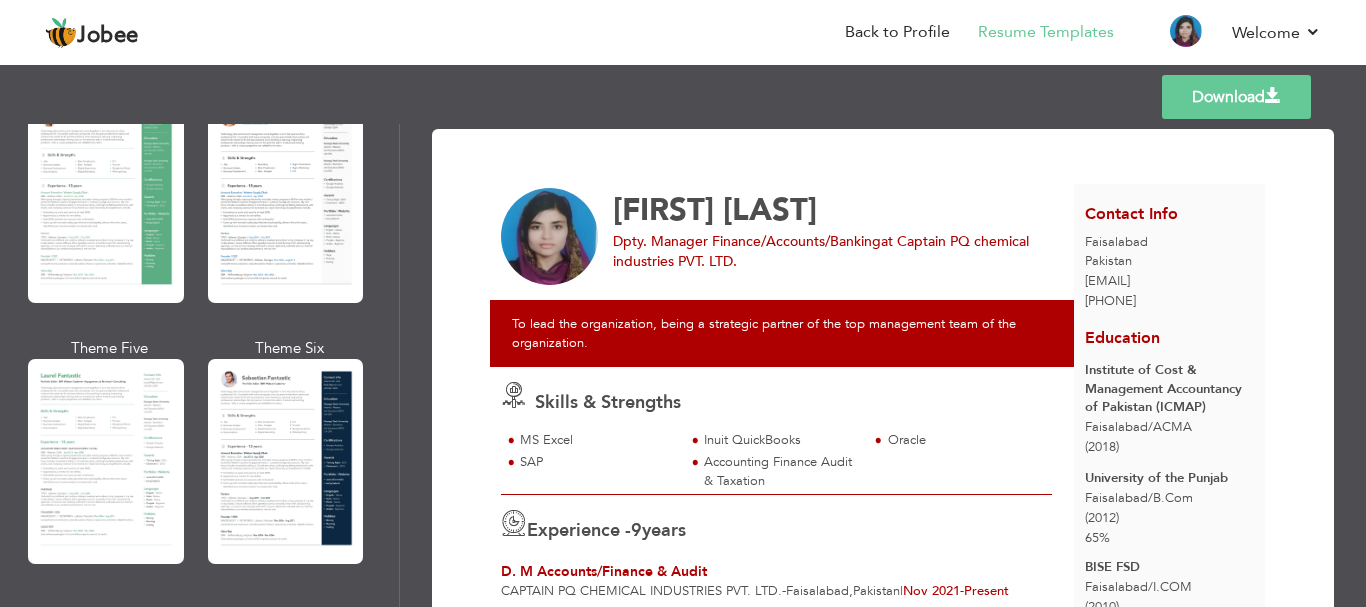 scroll, scrollTop: 467, scrollLeft: 0, axis: vertical 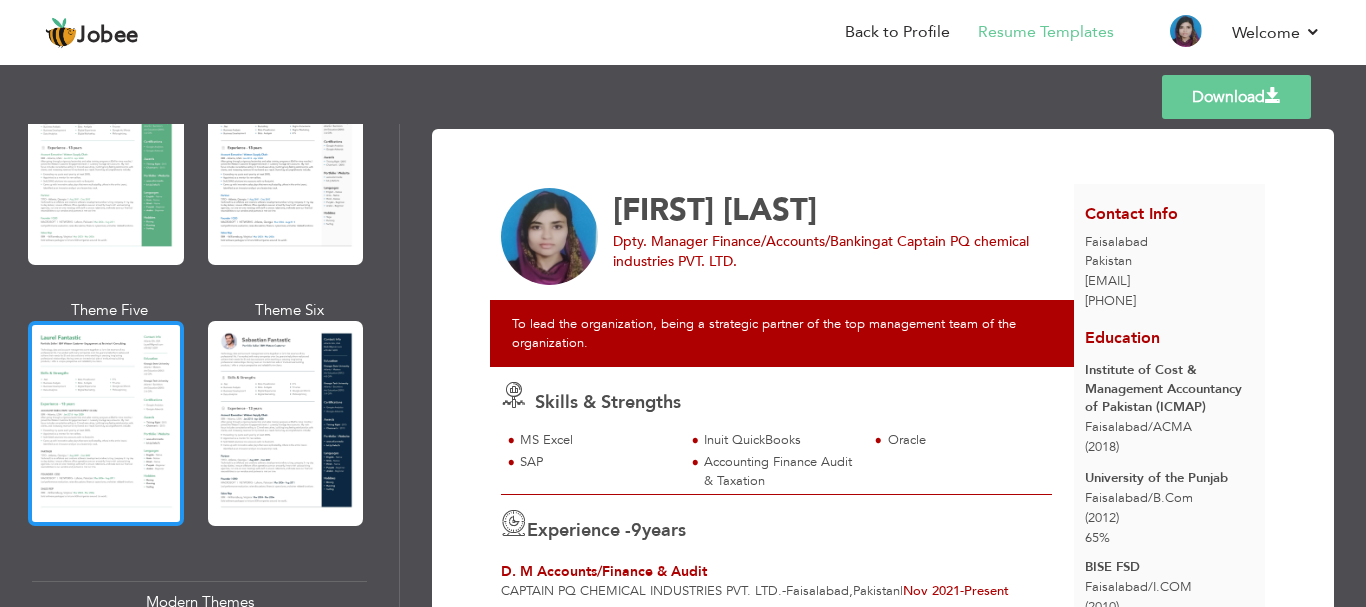 click at bounding box center (106, 423) 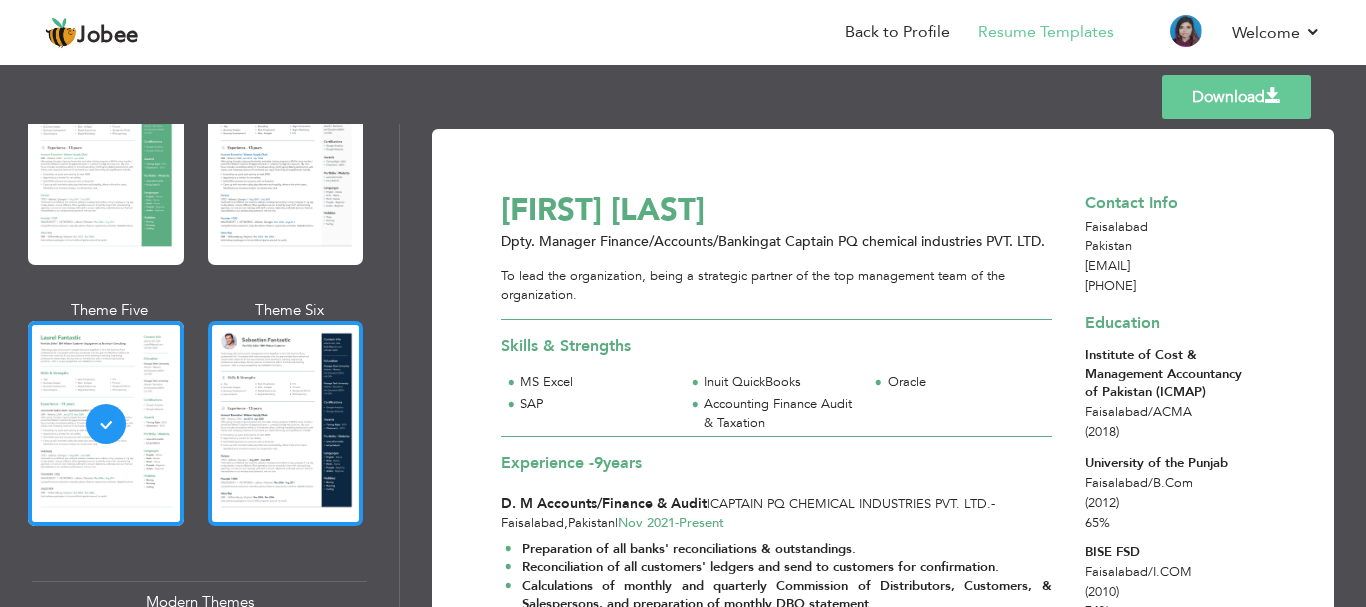 click at bounding box center (286, 423) 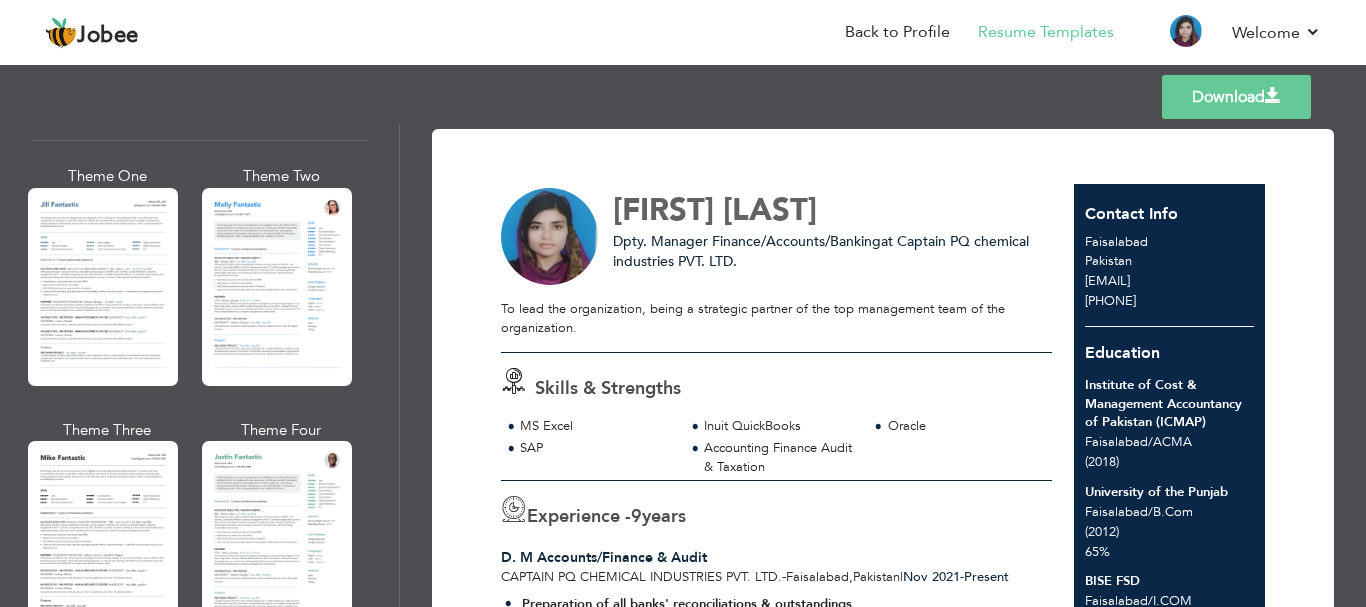 scroll, scrollTop: 949, scrollLeft: 0, axis: vertical 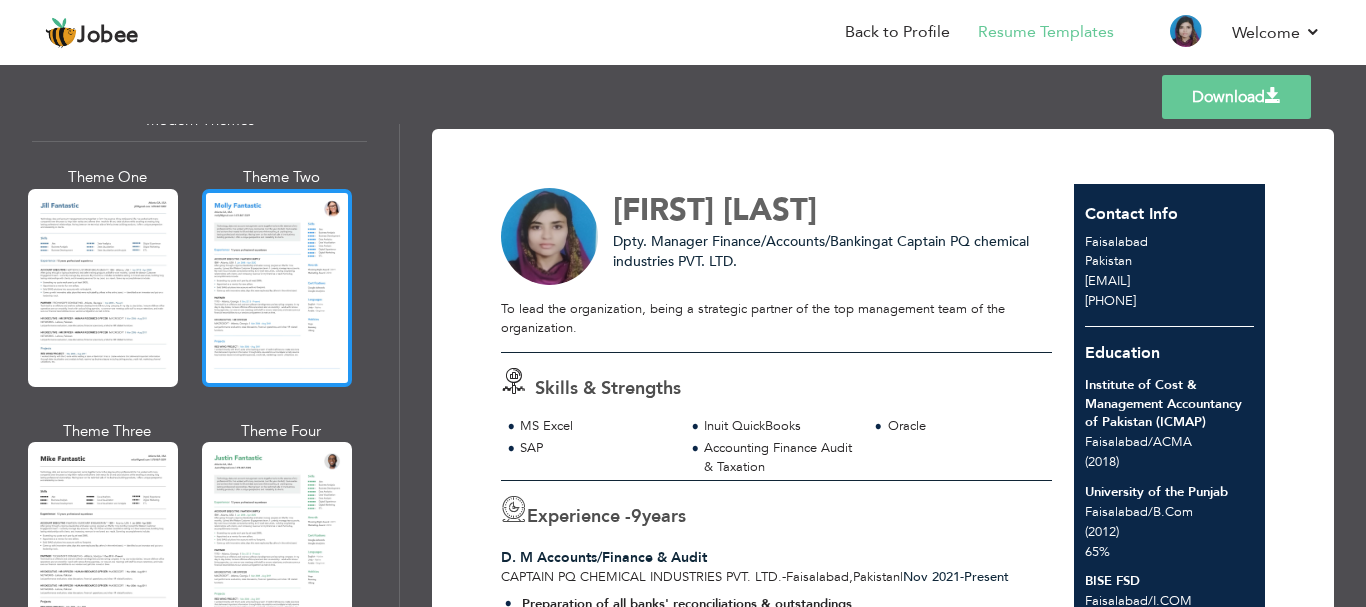 click at bounding box center [277, 288] 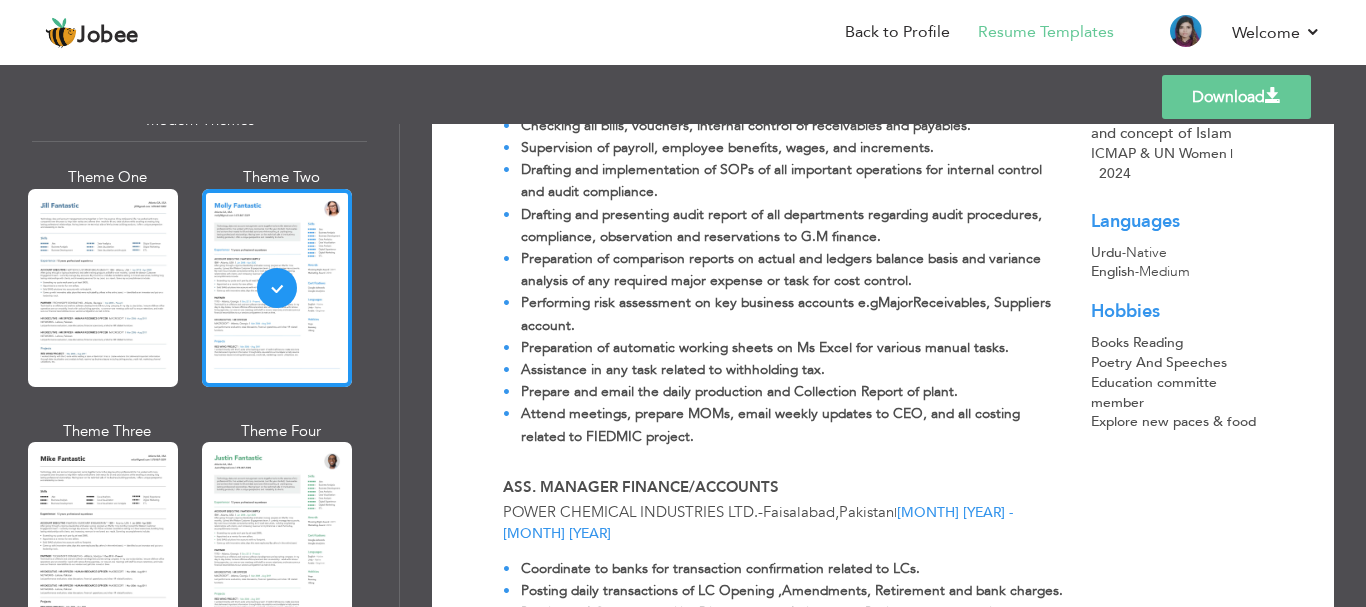 scroll, scrollTop: 568, scrollLeft: 0, axis: vertical 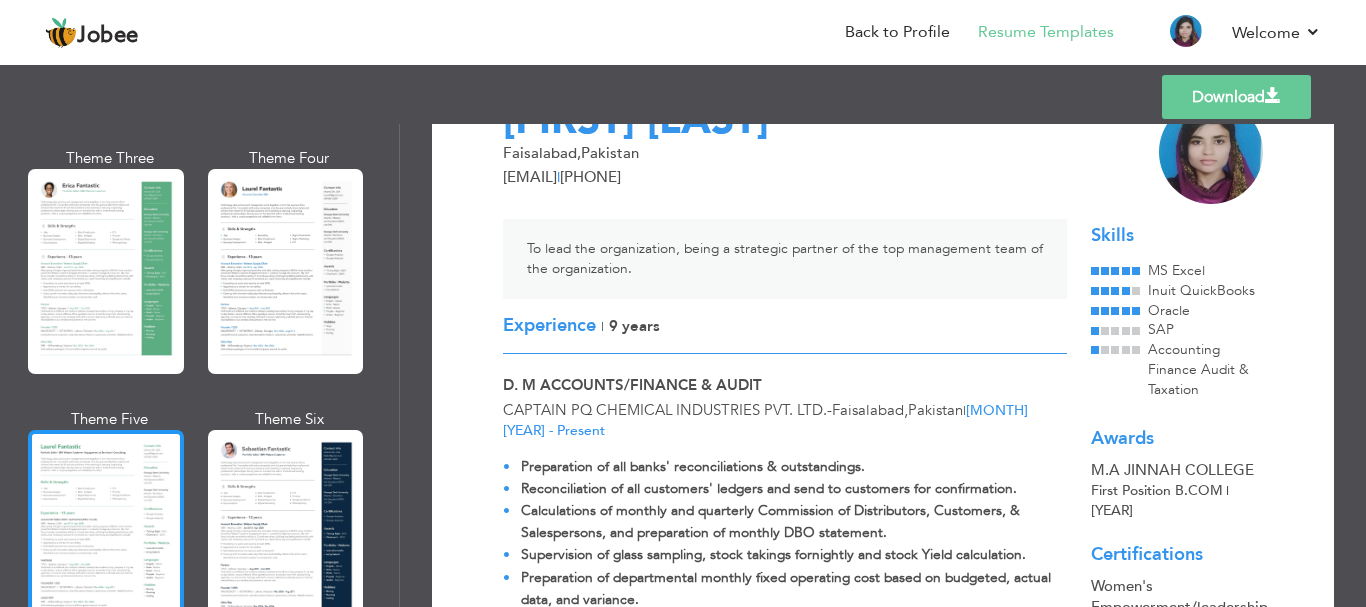 click at bounding box center [106, 271] 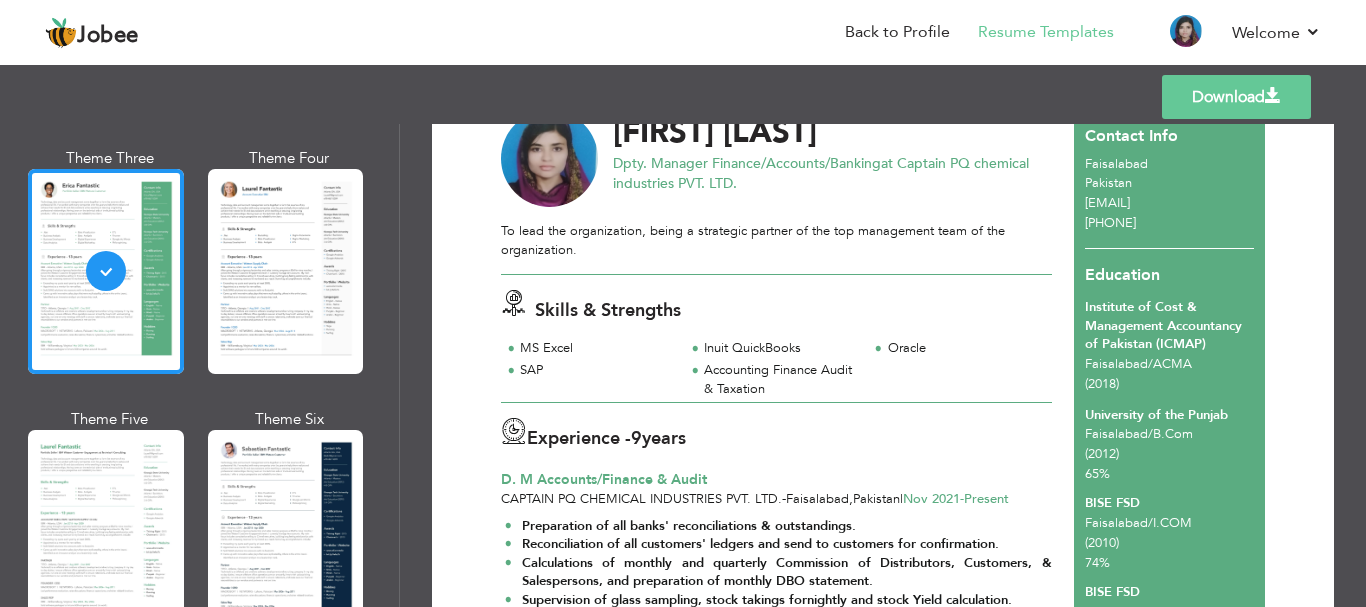 scroll, scrollTop: 71, scrollLeft: 0, axis: vertical 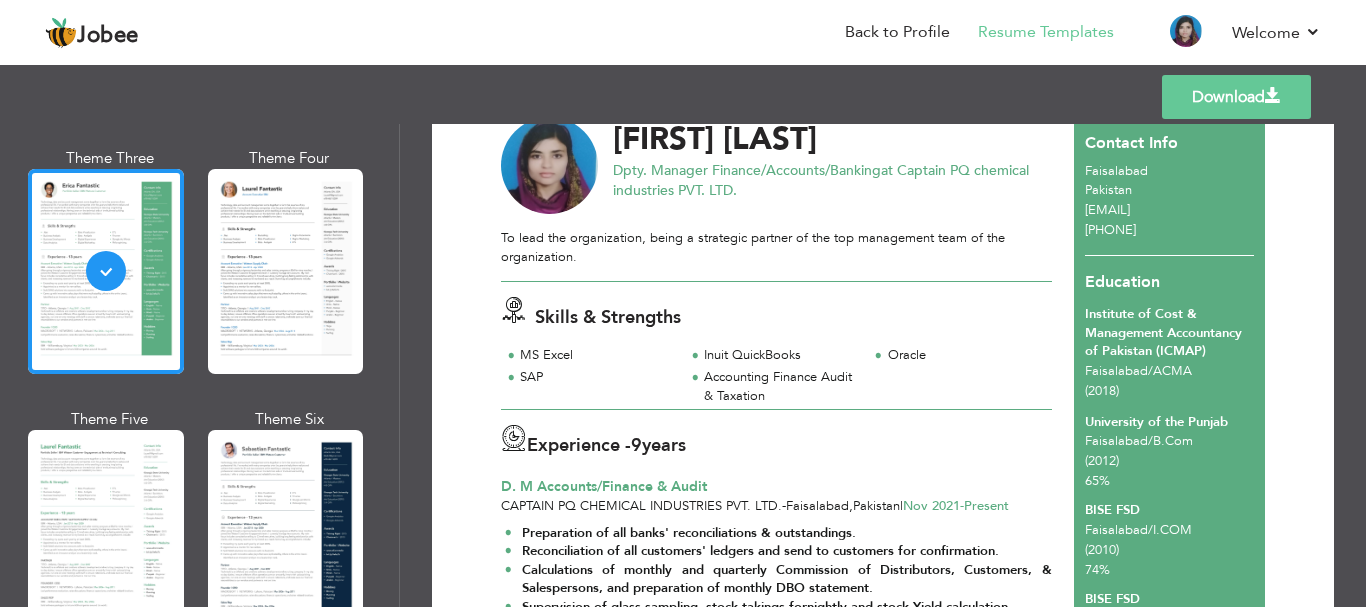 click on "Download" at bounding box center (1236, 97) 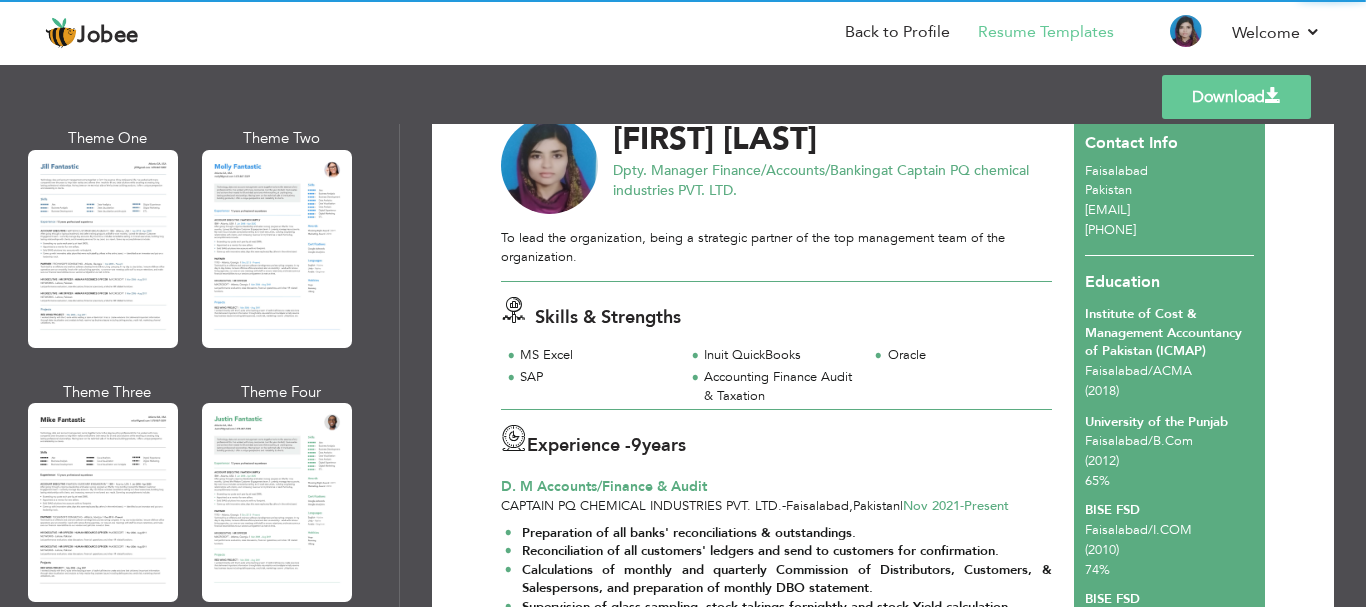 scroll, scrollTop: 996, scrollLeft: 0, axis: vertical 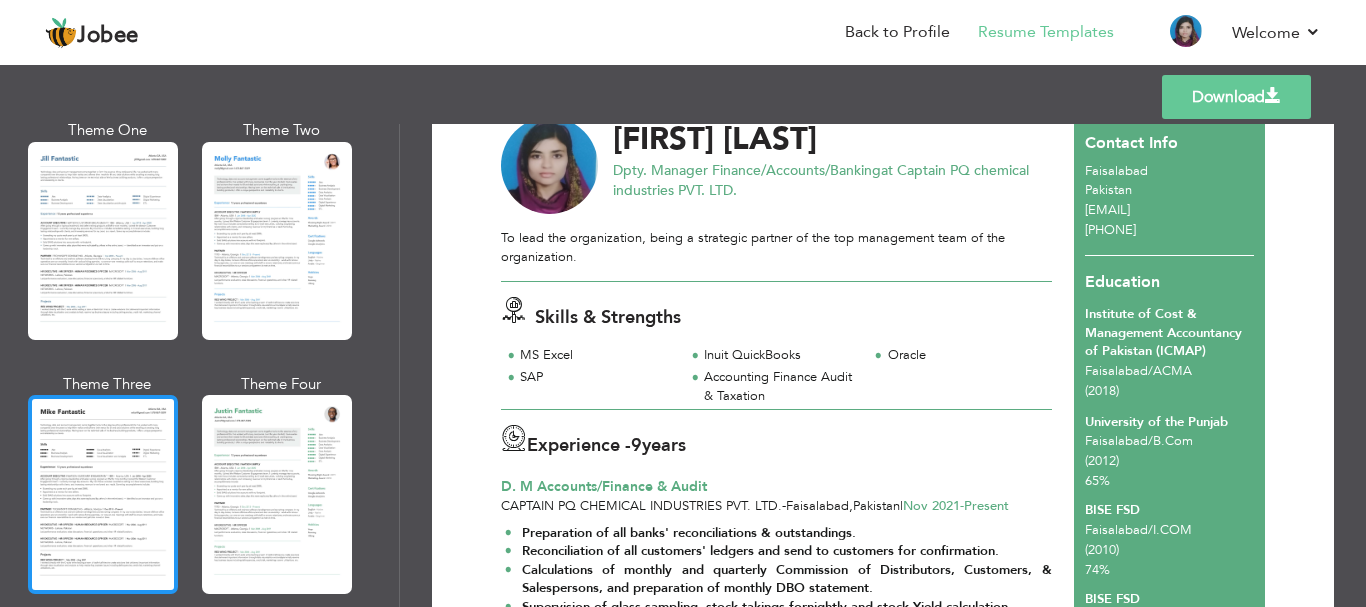 click at bounding box center [103, 494] 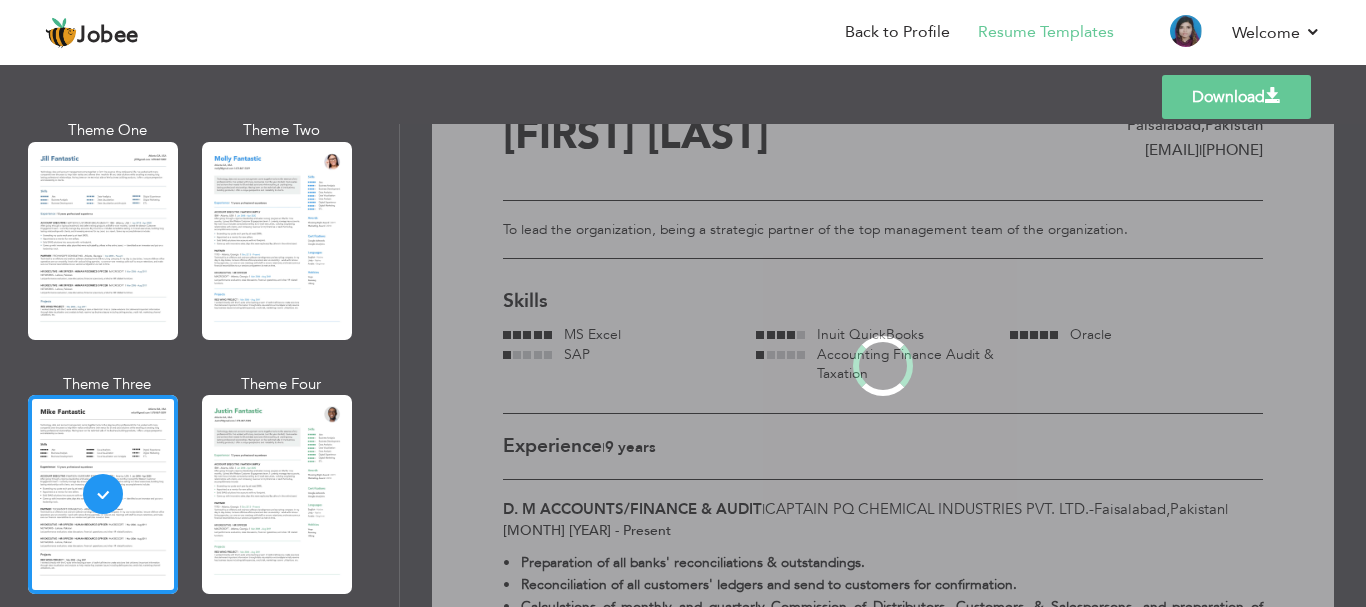 scroll, scrollTop: 0, scrollLeft: 0, axis: both 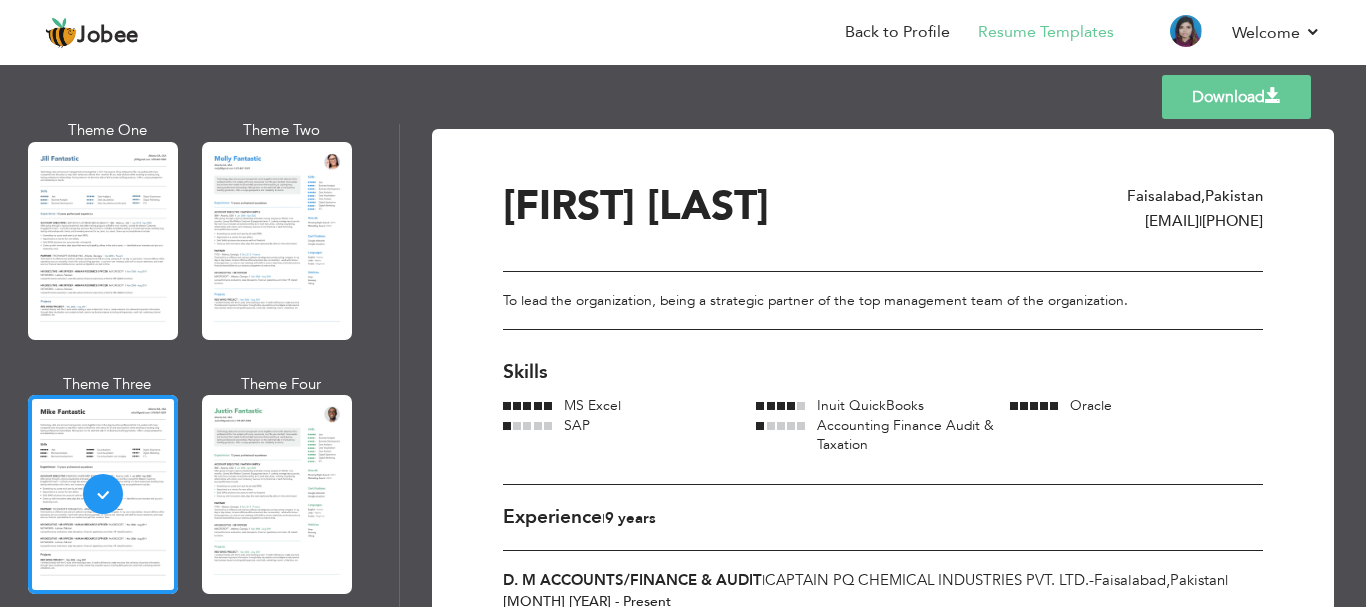 click at bounding box center [277, 494] 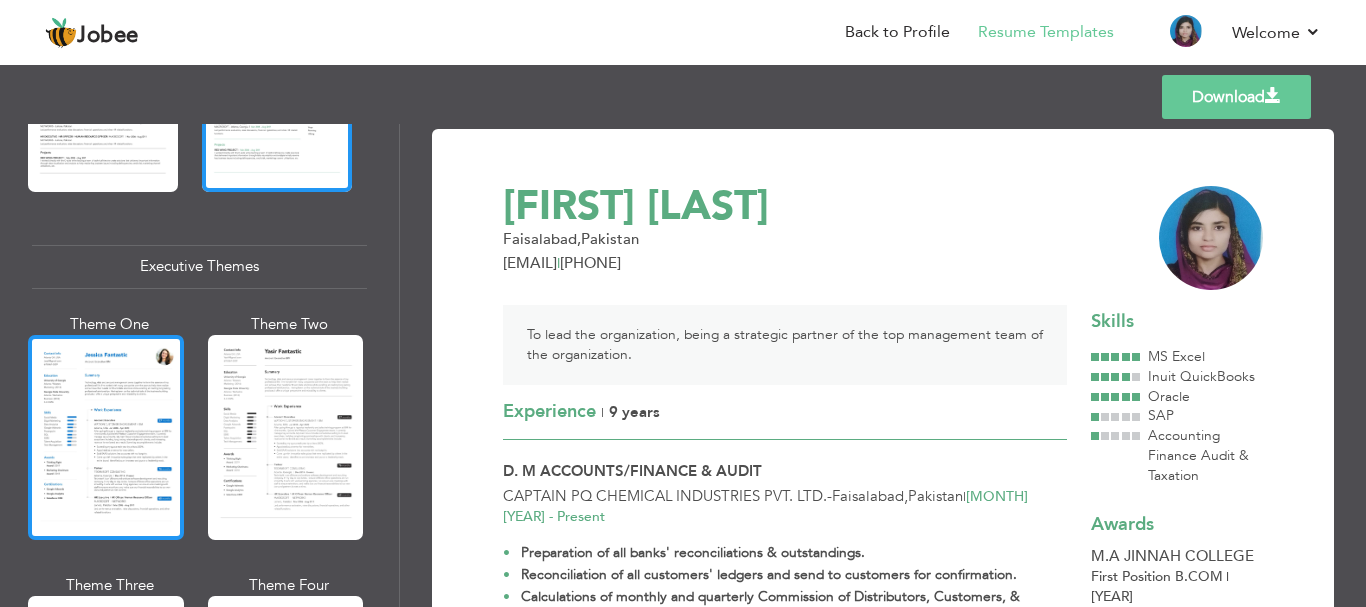 scroll, scrollTop: 1400, scrollLeft: 0, axis: vertical 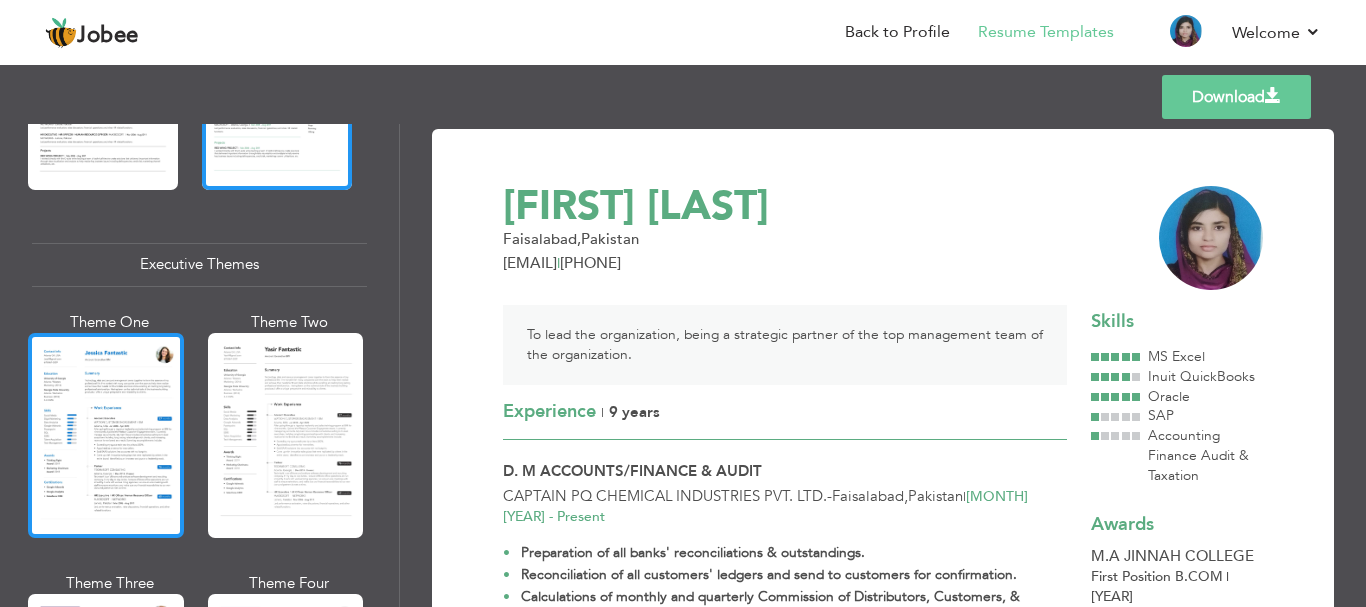 click at bounding box center [106, 435] 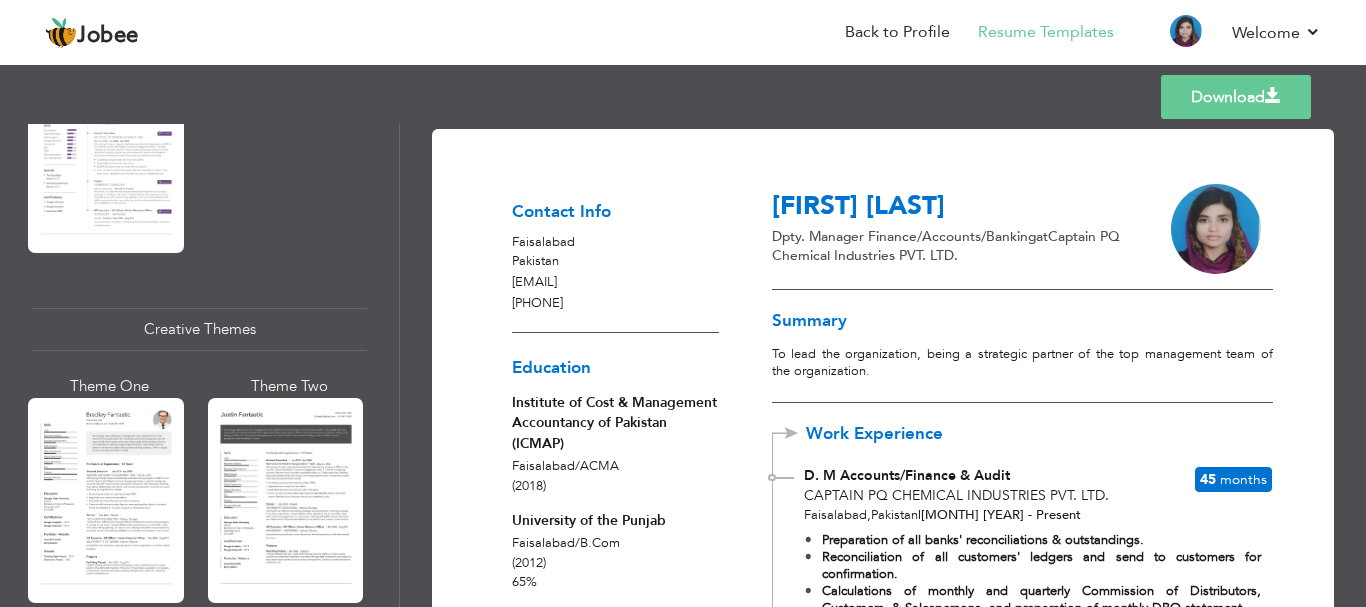 scroll, scrollTop: 2208, scrollLeft: 0, axis: vertical 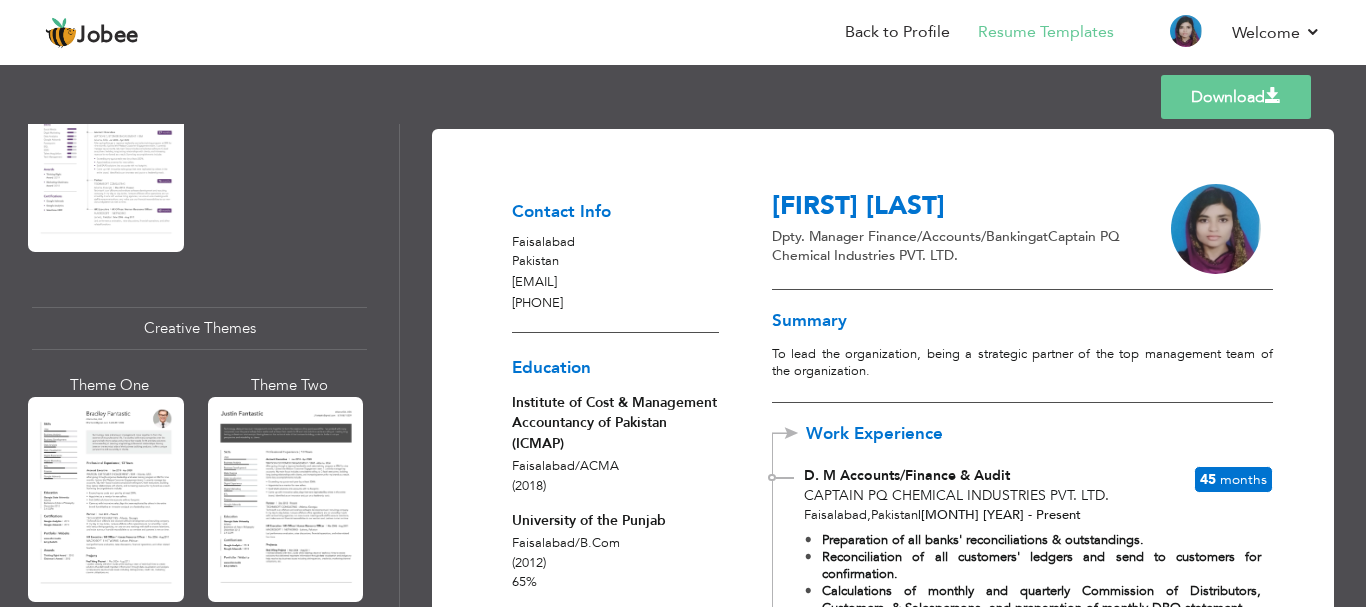 click at bounding box center [106, 499] 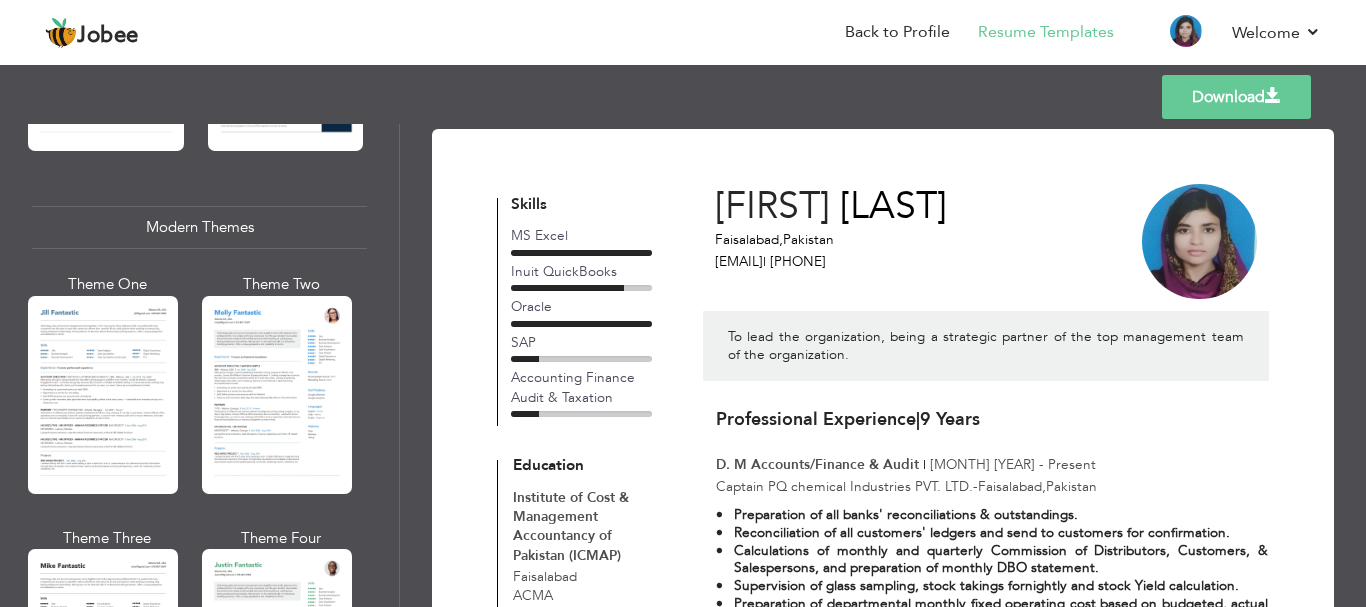 scroll, scrollTop: 841, scrollLeft: 0, axis: vertical 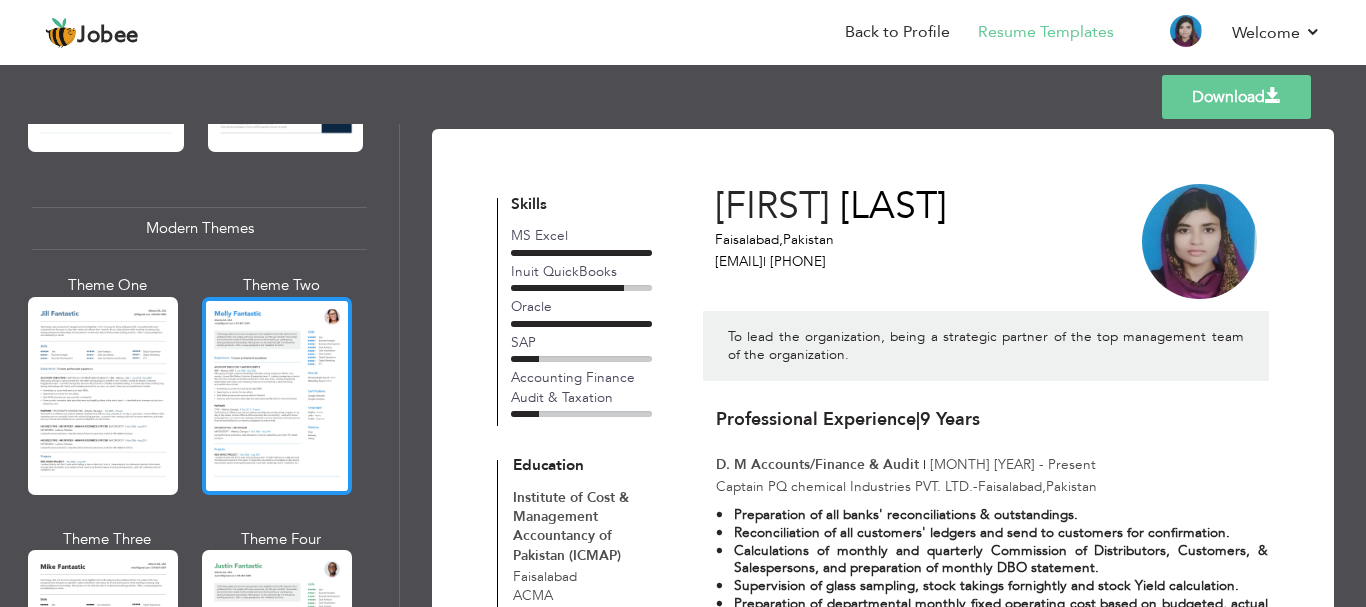 click at bounding box center [277, 396] 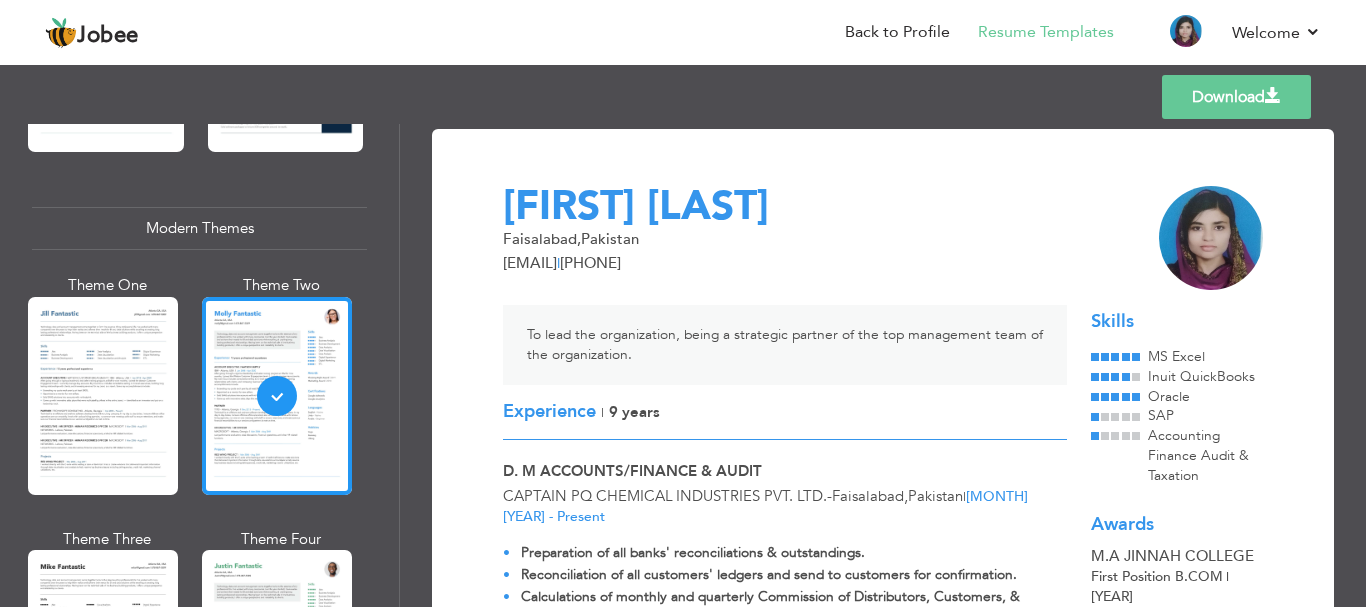 click on "Download" at bounding box center (1236, 97) 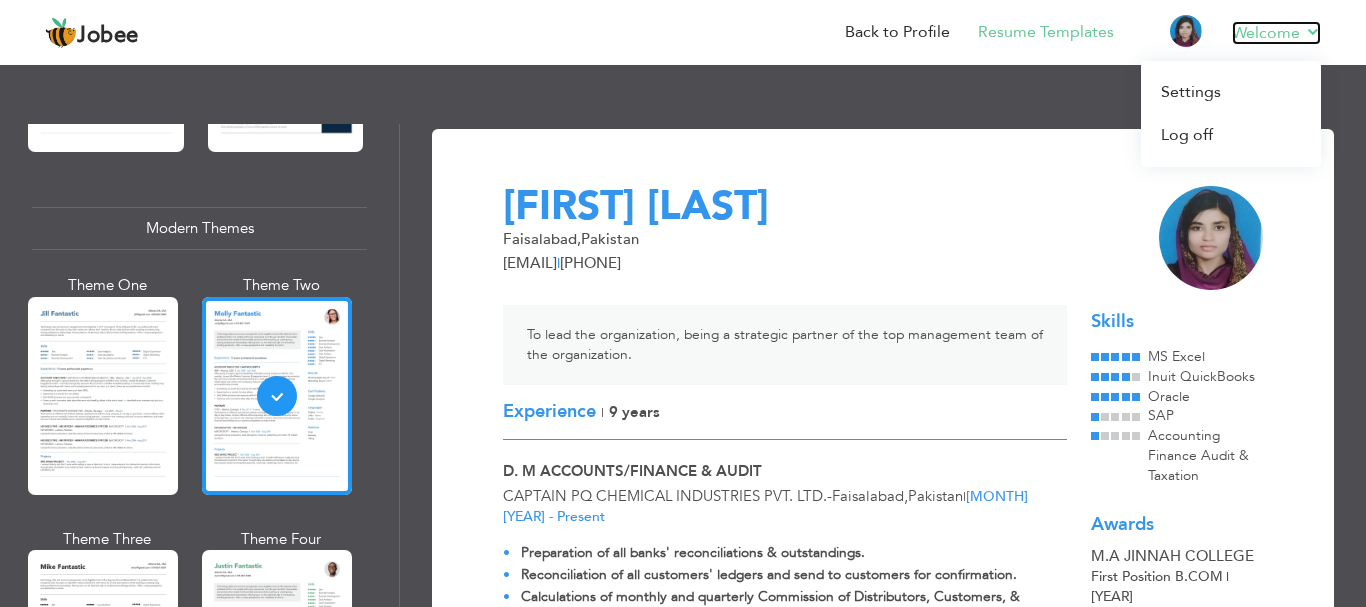 click on "Welcome" at bounding box center (1276, 33) 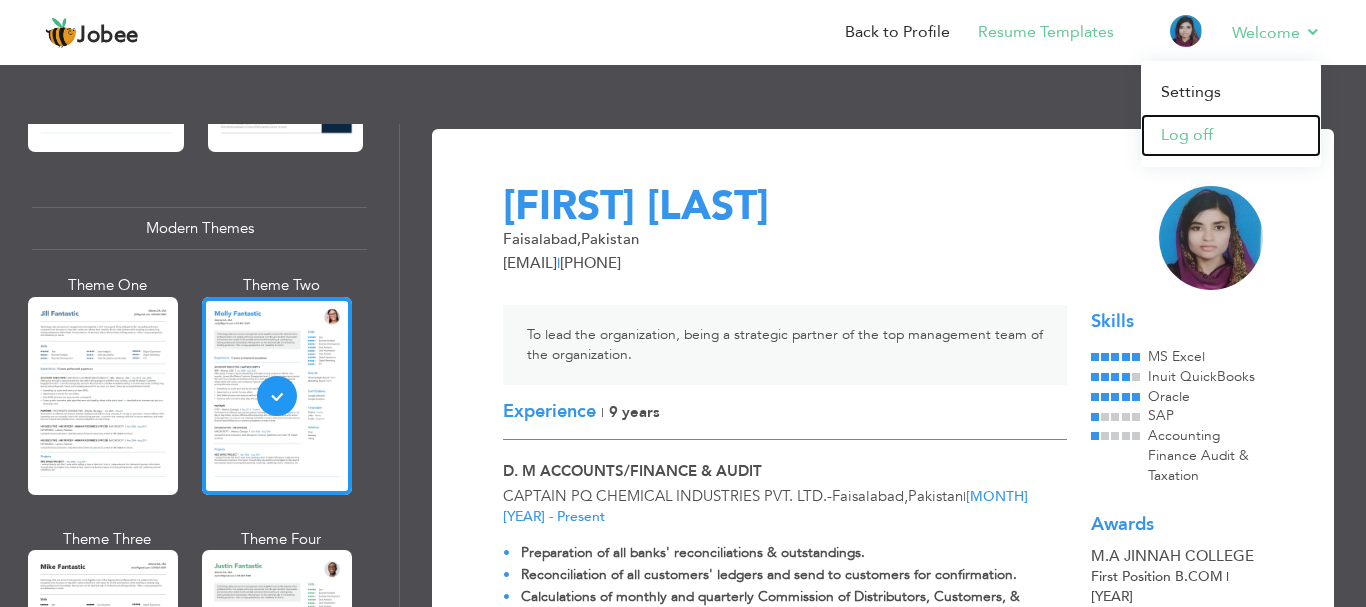 click on "Log off" at bounding box center [1231, 135] 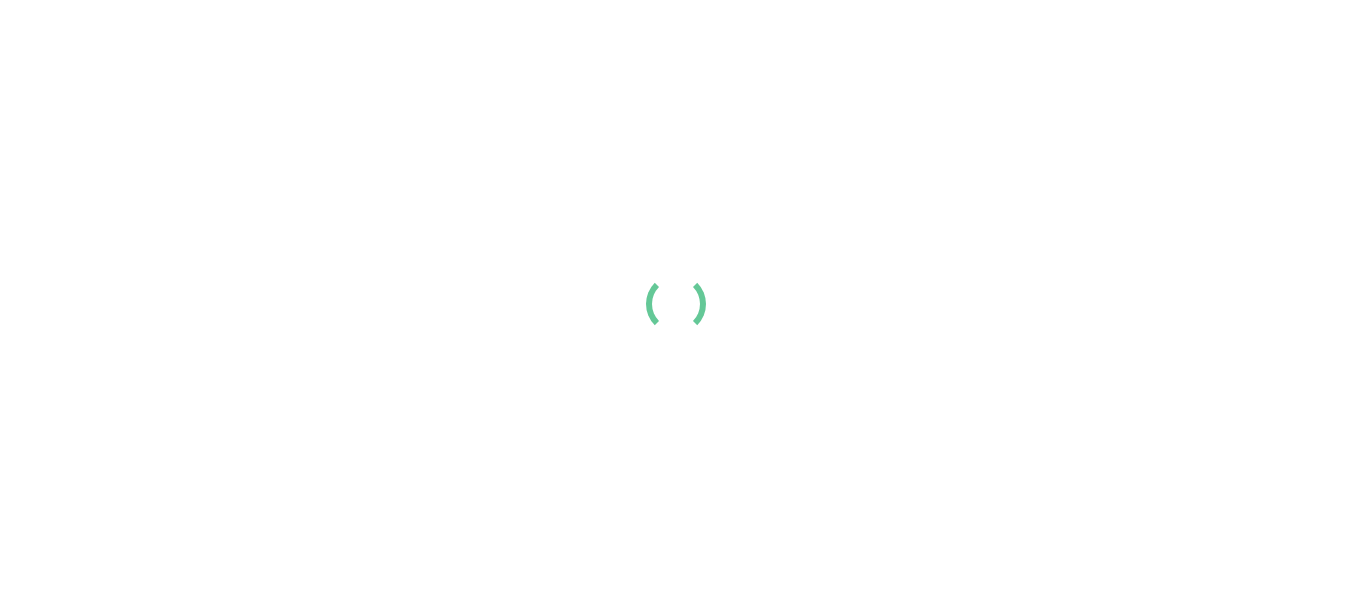 scroll, scrollTop: 0, scrollLeft: 0, axis: both 